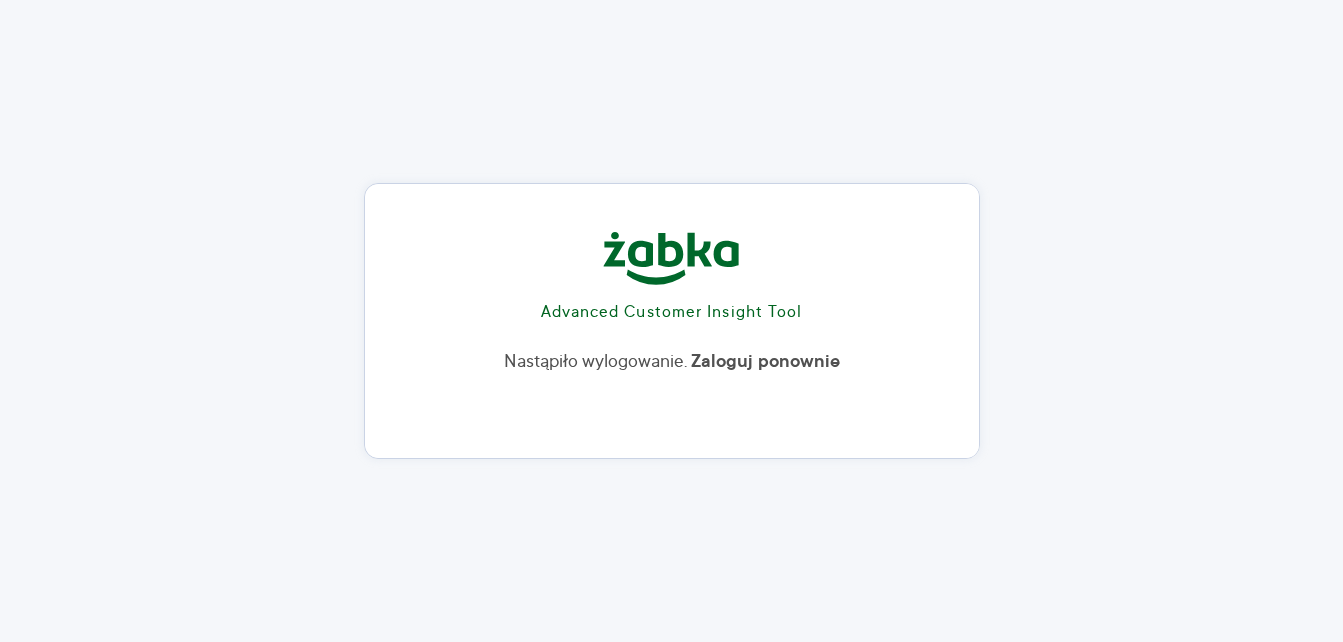 scroll, scrollTop: 17, scrollLeft: 0, axis: vertical 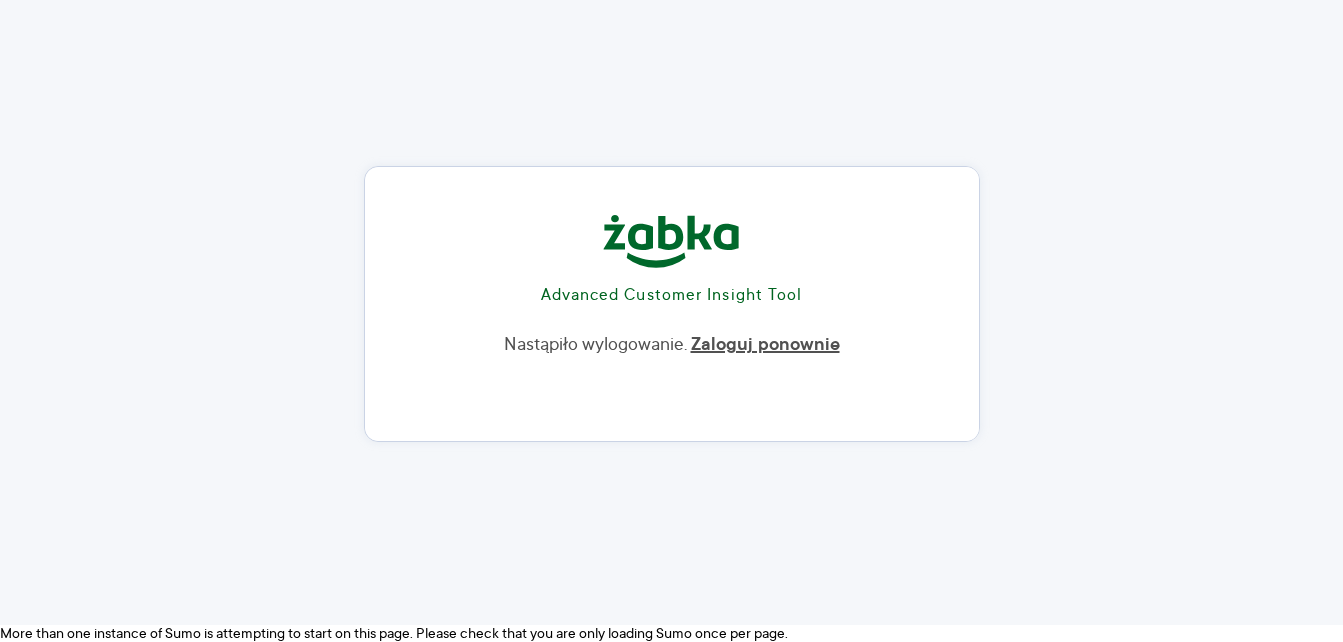 drag, startPoint x: 0, startPoint y: 0, endPoint x: 817, endPoint y: 338, distance: 884.1567 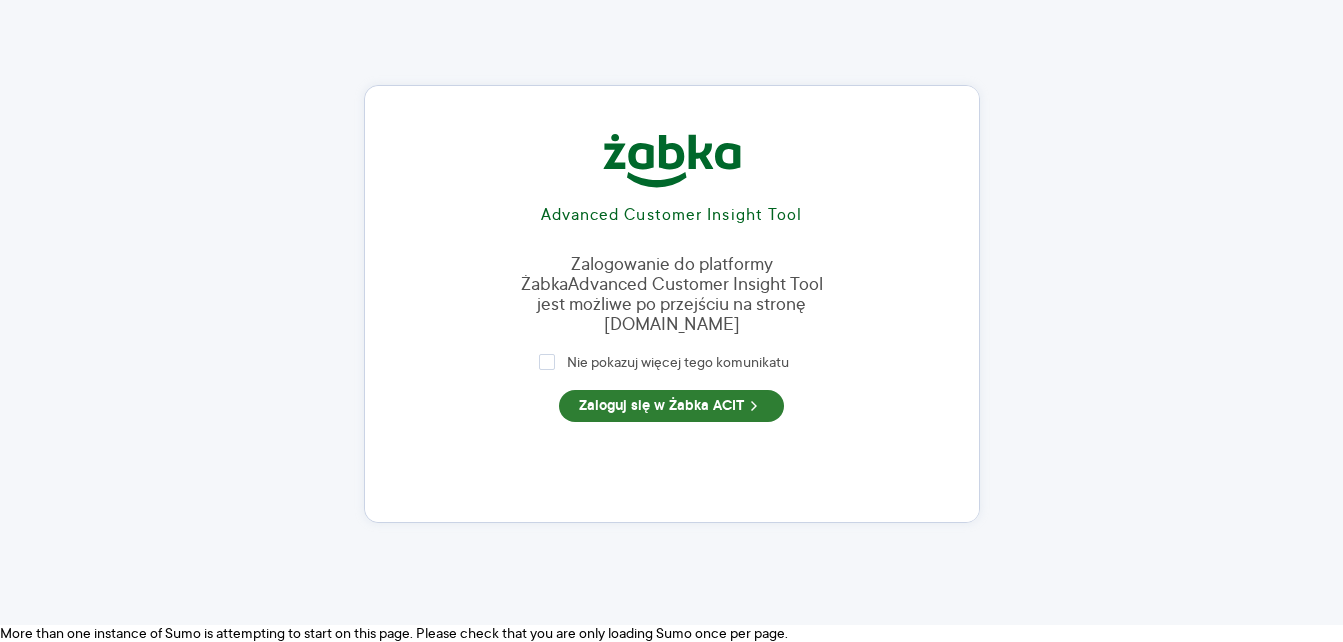 click on "Zaloguj się w Żabka ACIT" at bounding box center [671, 406] 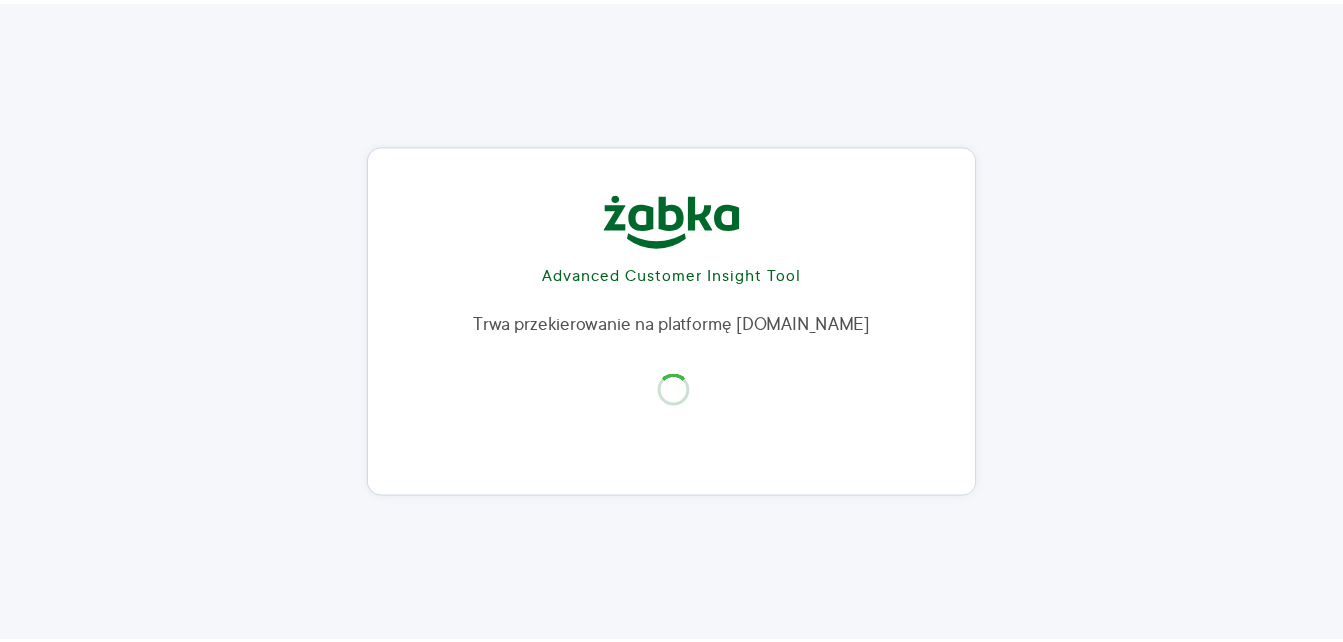 scroll, scrollTop: 0, scrollLeft: 0, axis: both 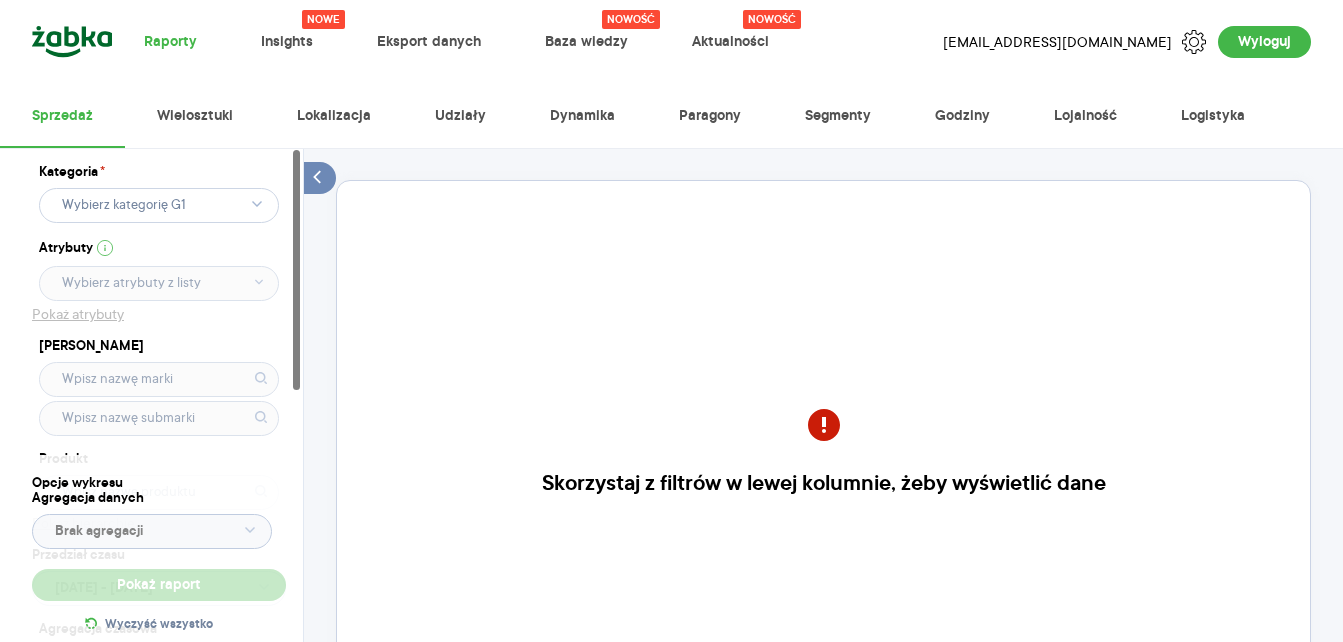 click 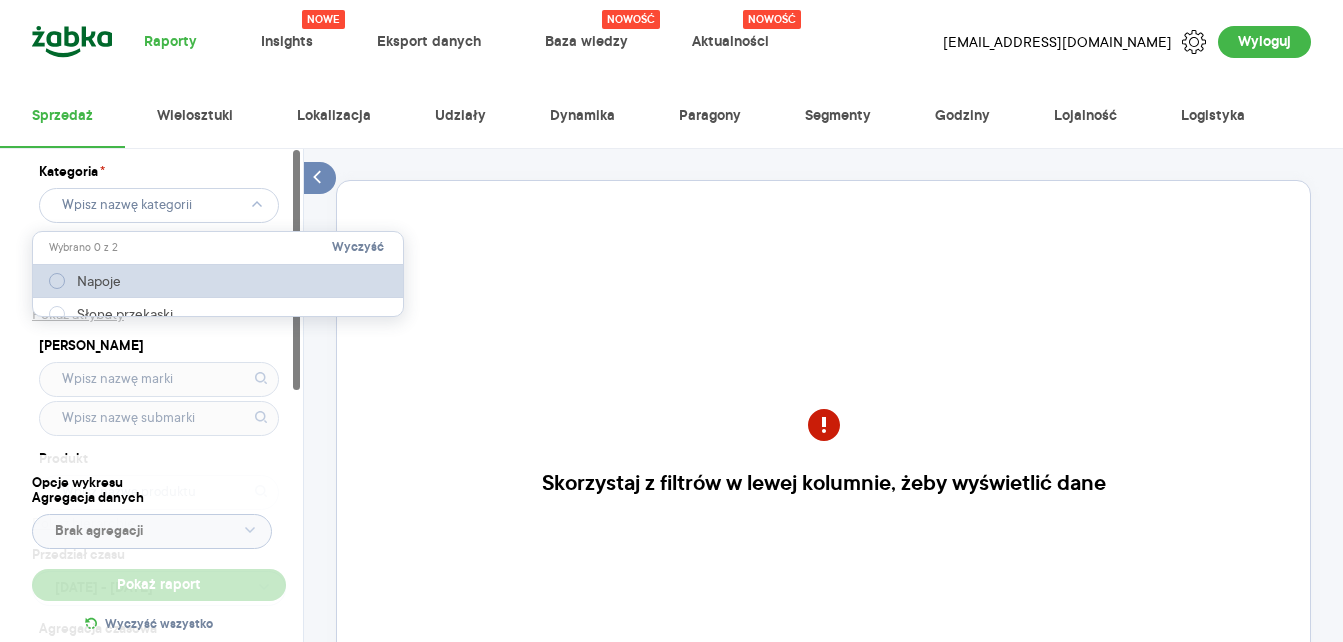 click on "Napoje" at bounding box center [99, 281] 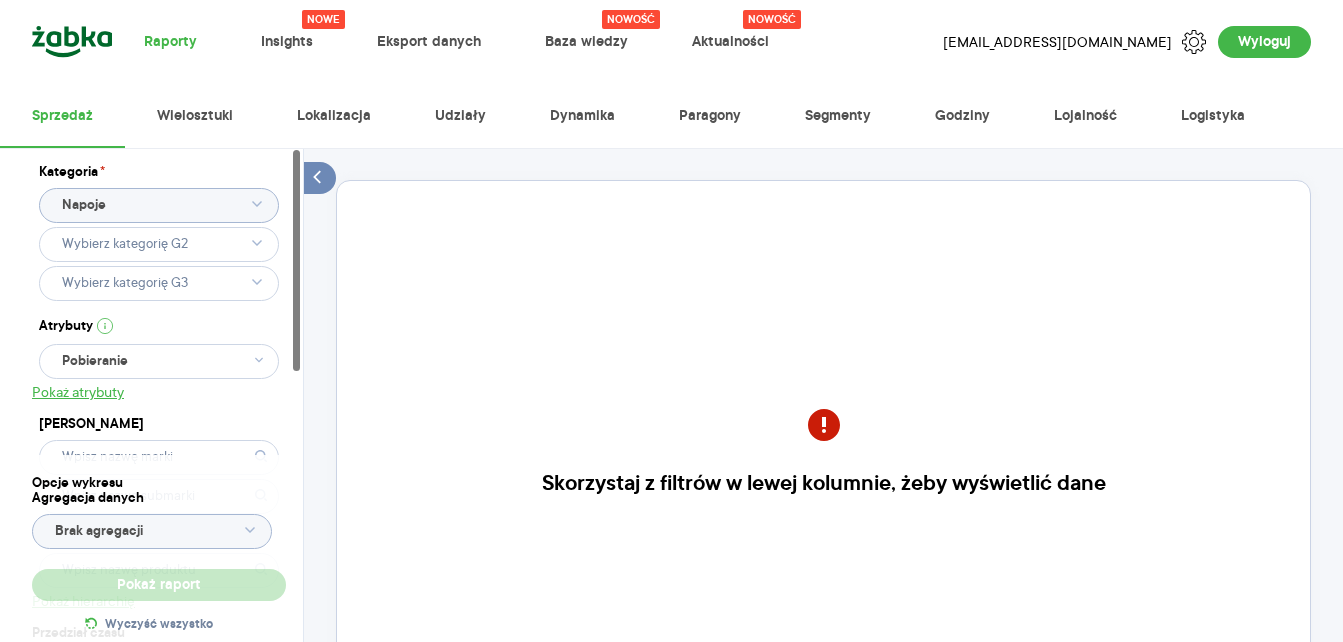 type 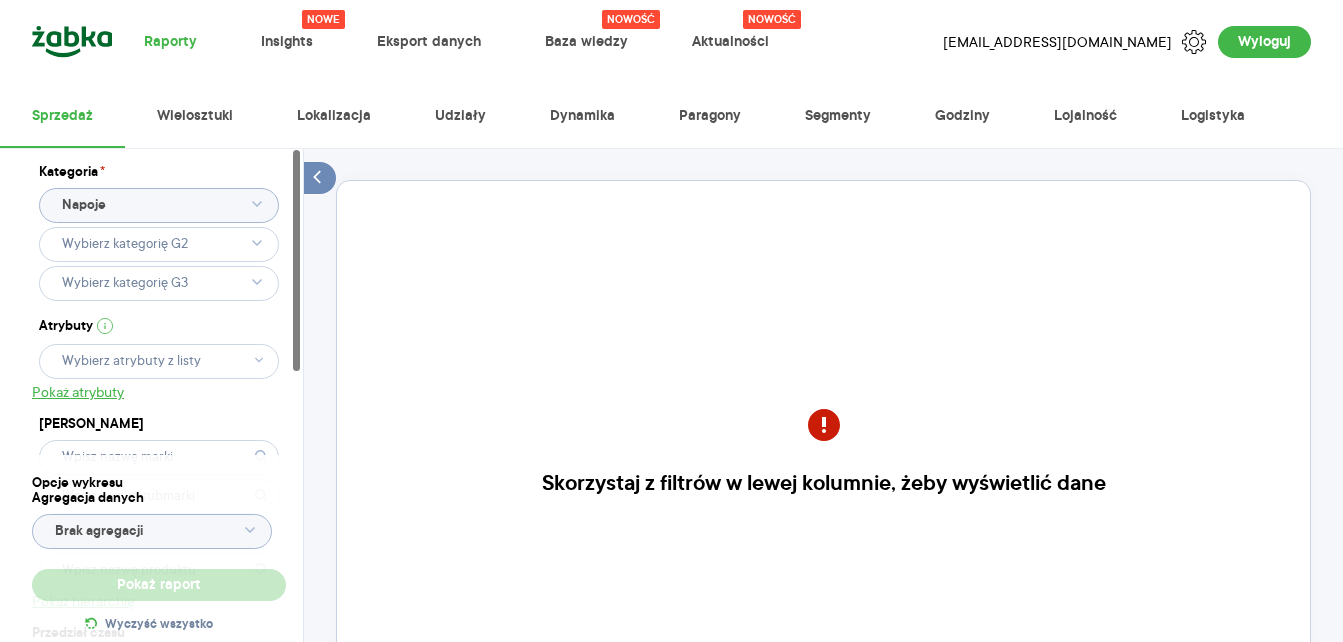 type 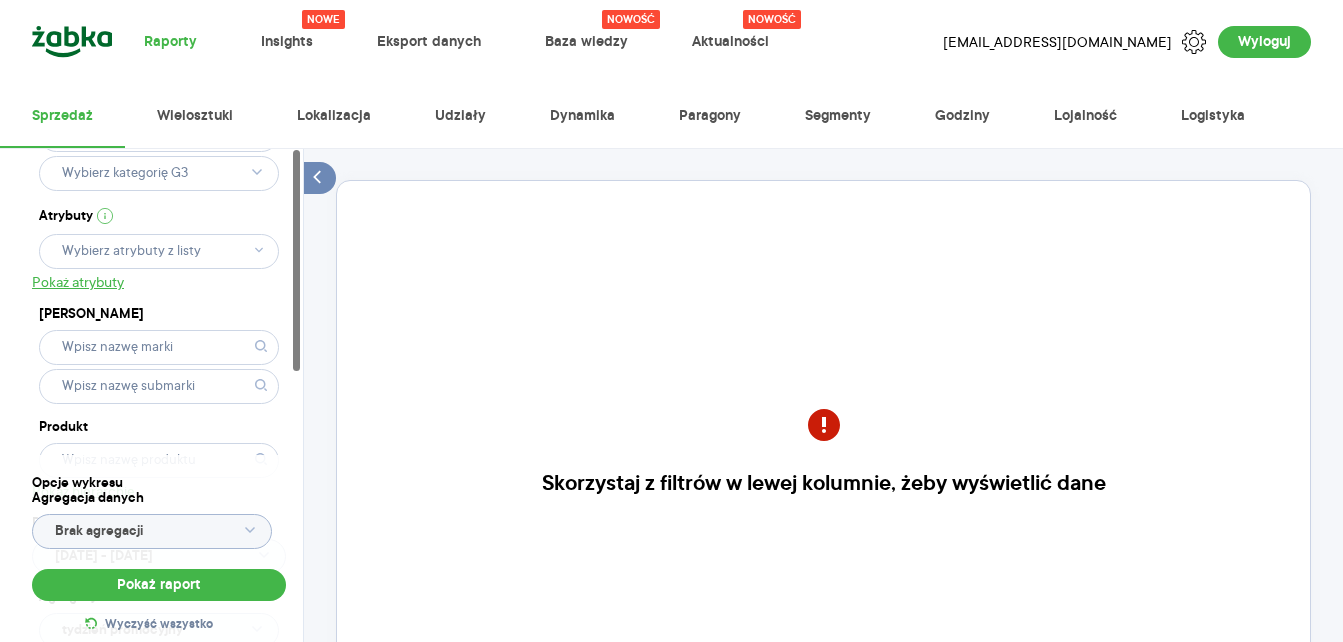 scroll, scrollTop: 0, scrollLeft: 0, axis: both 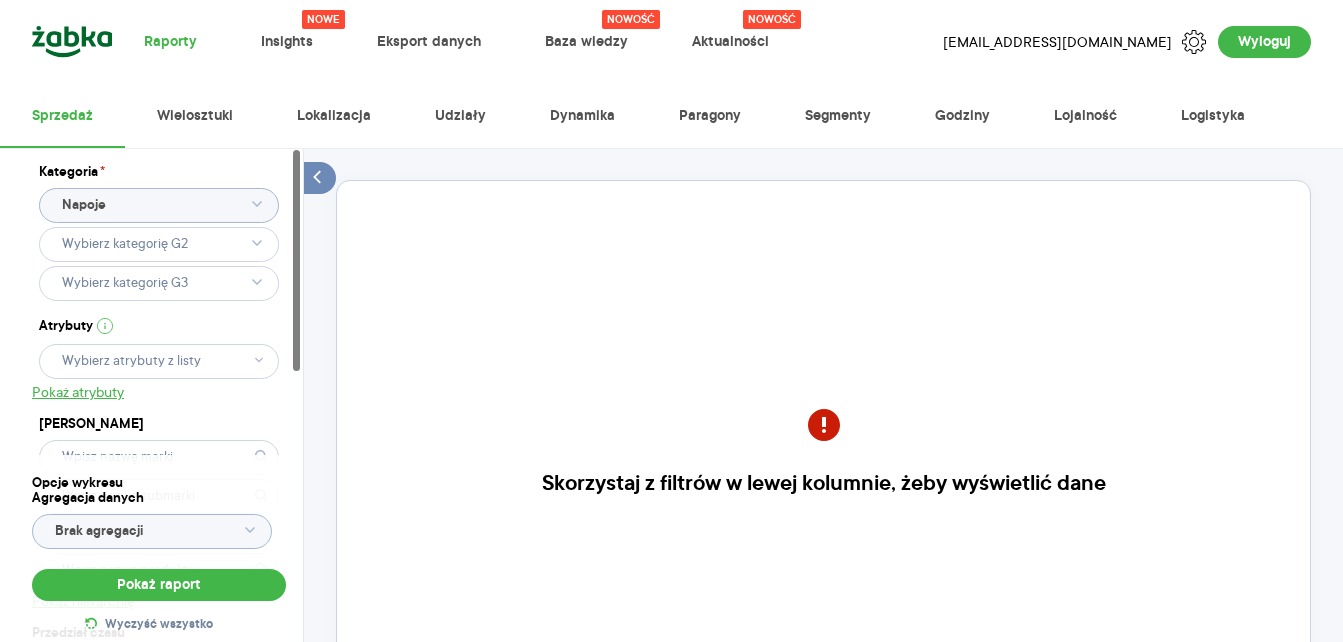 drag, startPoint x: 296, startPoint y: 176, endPoint x: 134, endPoint y: 271, distance: 187.80043 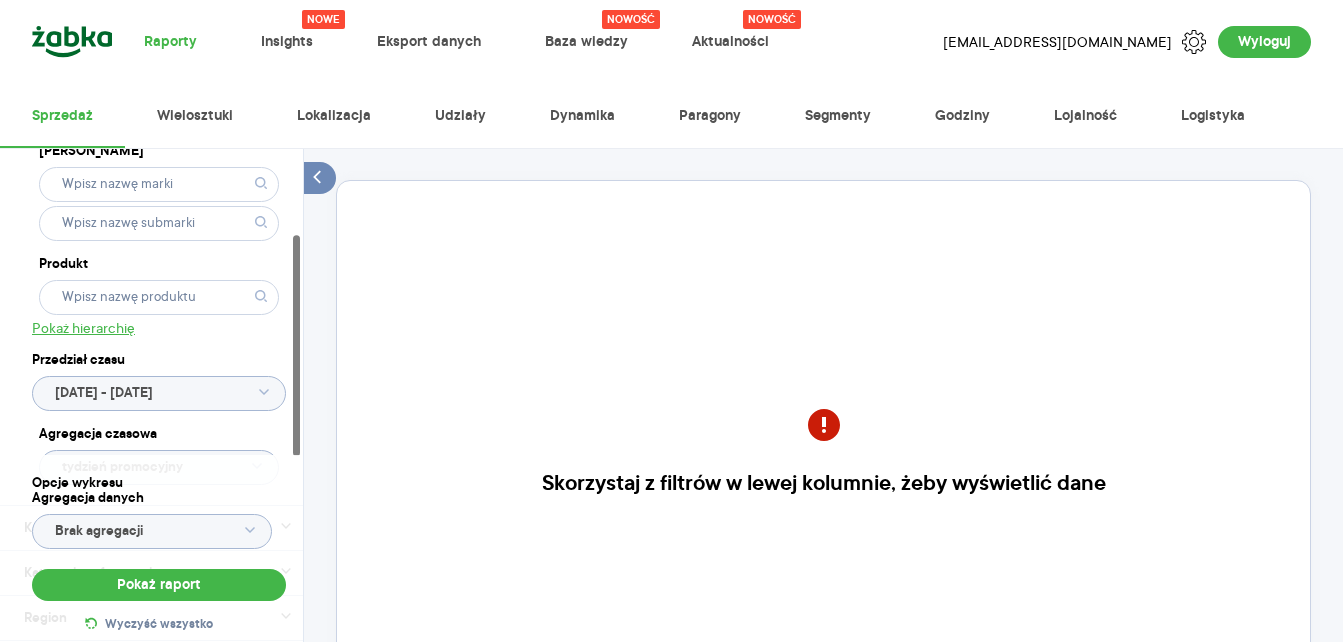 scroll, scrollTop: 300, scrollLeft: 0, axis: vertical 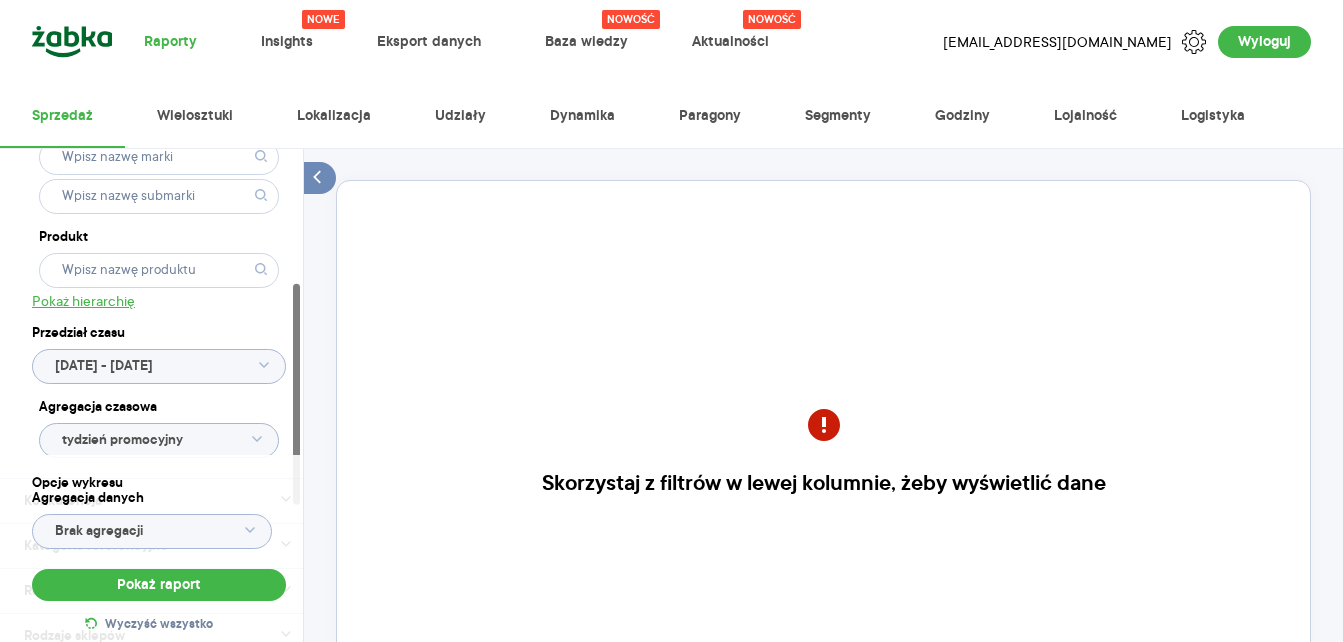 click 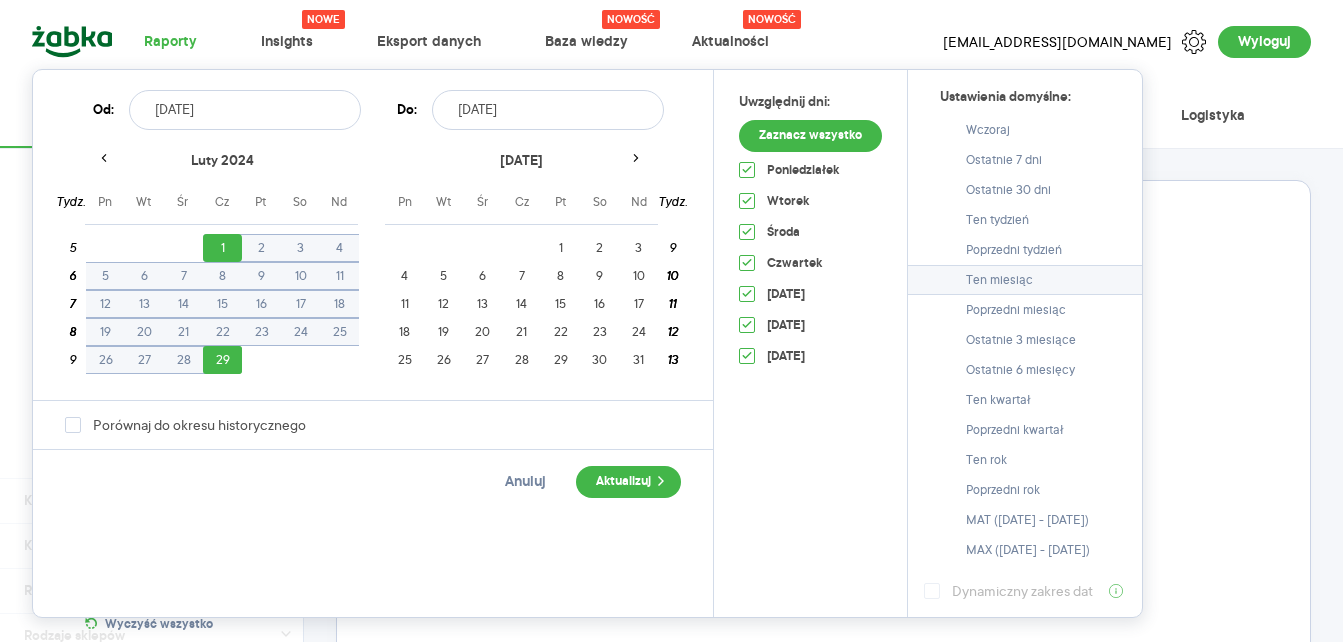 click on "Ten miesiąc" at bounding box center (999, 280) 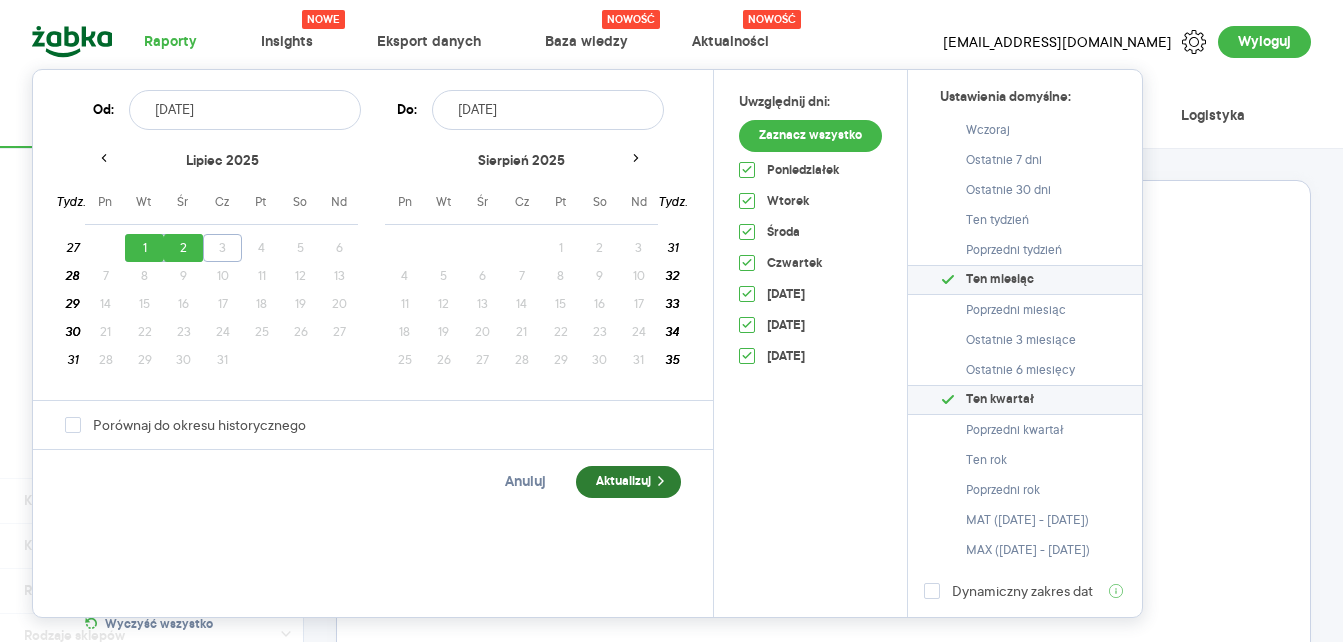 click on "Aktualizuj" at bounding box center [628, 482] 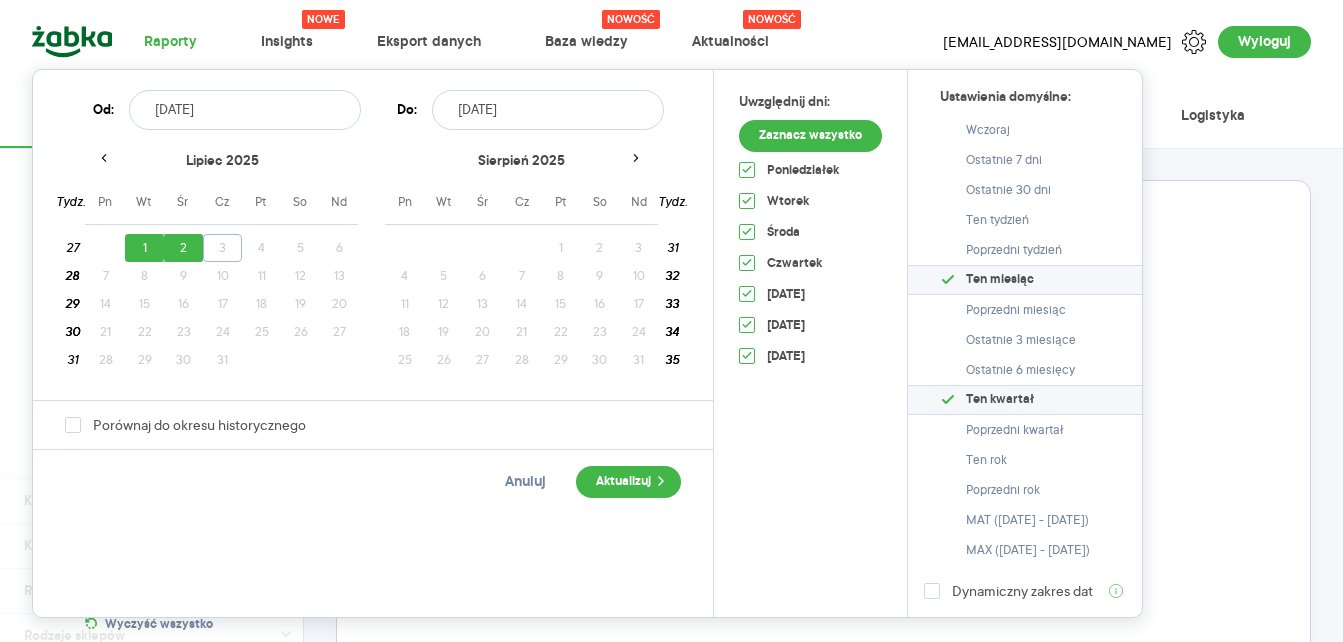 type on "[DATE] - [DATE]" 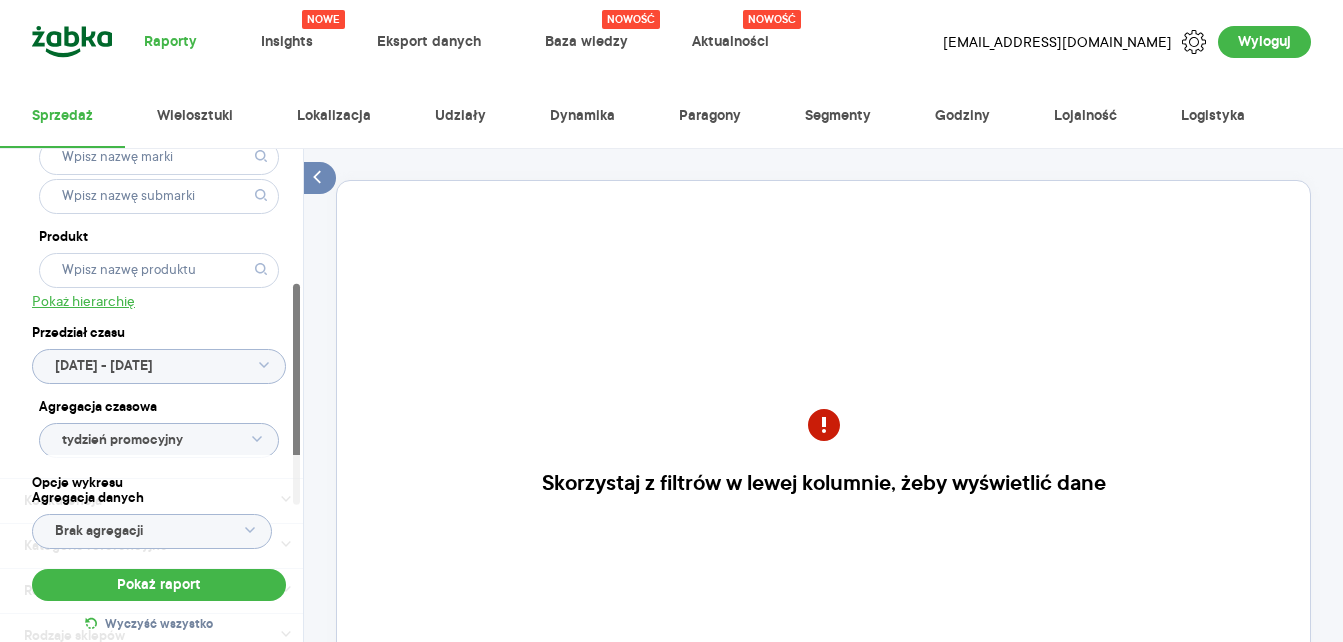 drag, startPoint x: 192, startPoint y: 576, endPoint x: 1303, endPoint y: 380, distance: 1128.1565 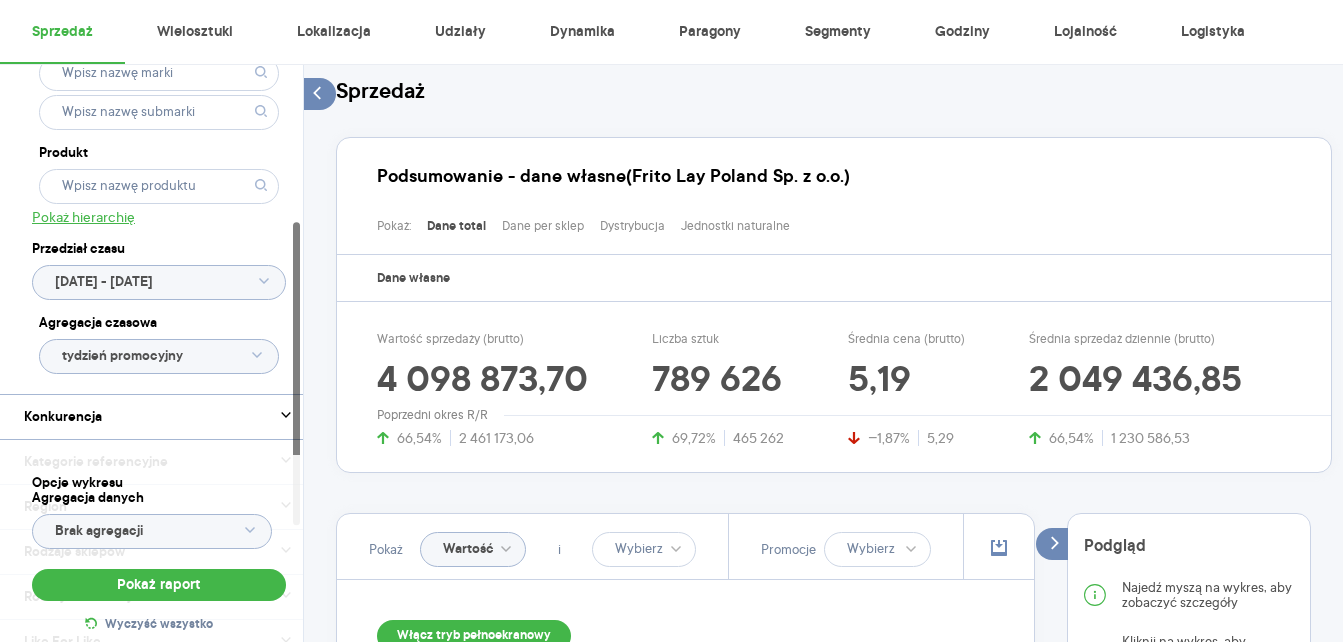 scroll, scrollTop: 0, scrollLeft: 0, axis: both 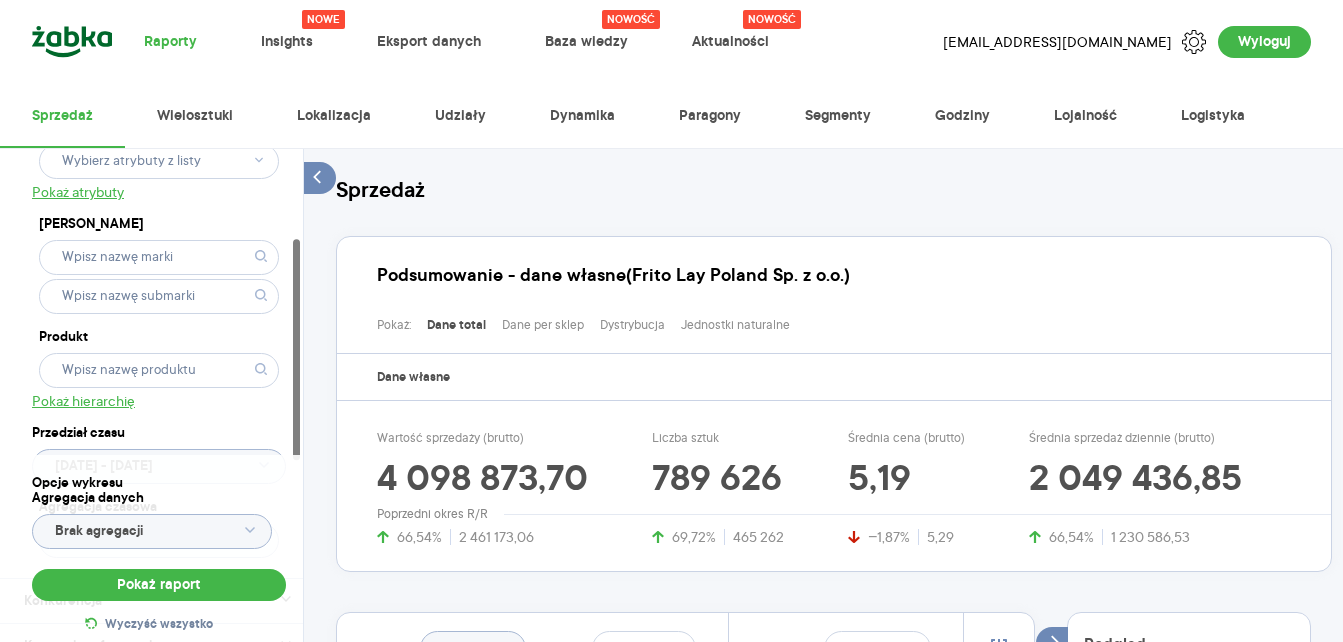 click 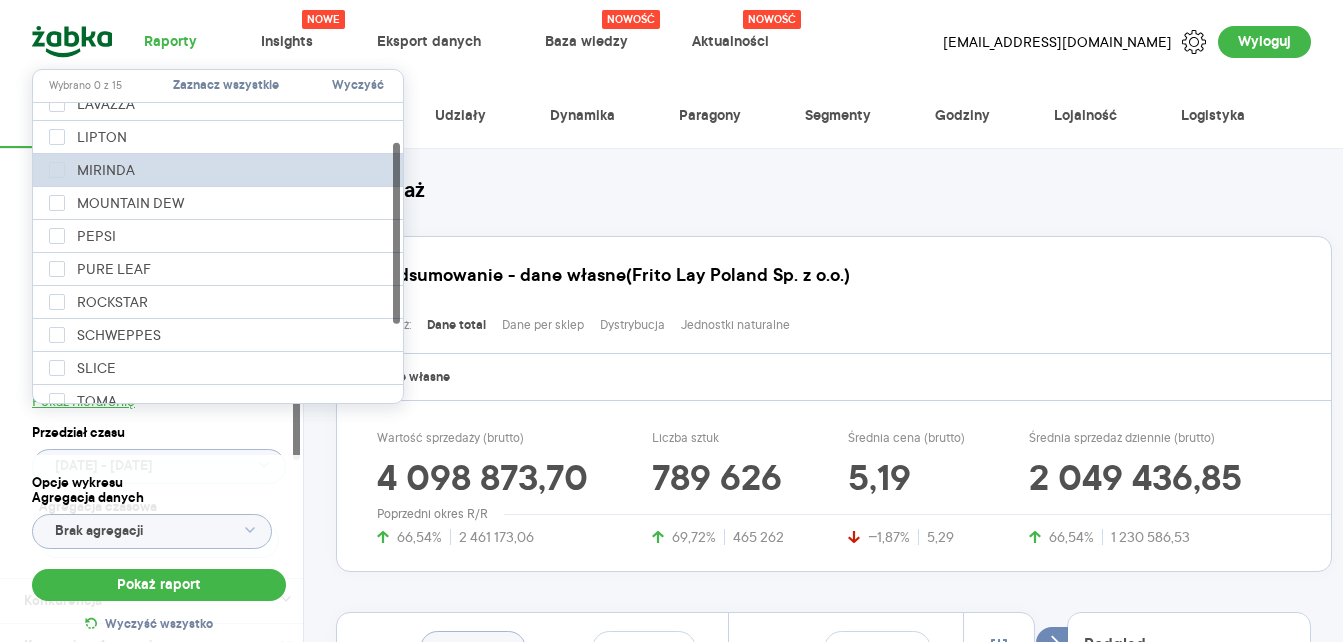 scroll, scrollTop: 195, scrollLeft: 0, axis: vertical 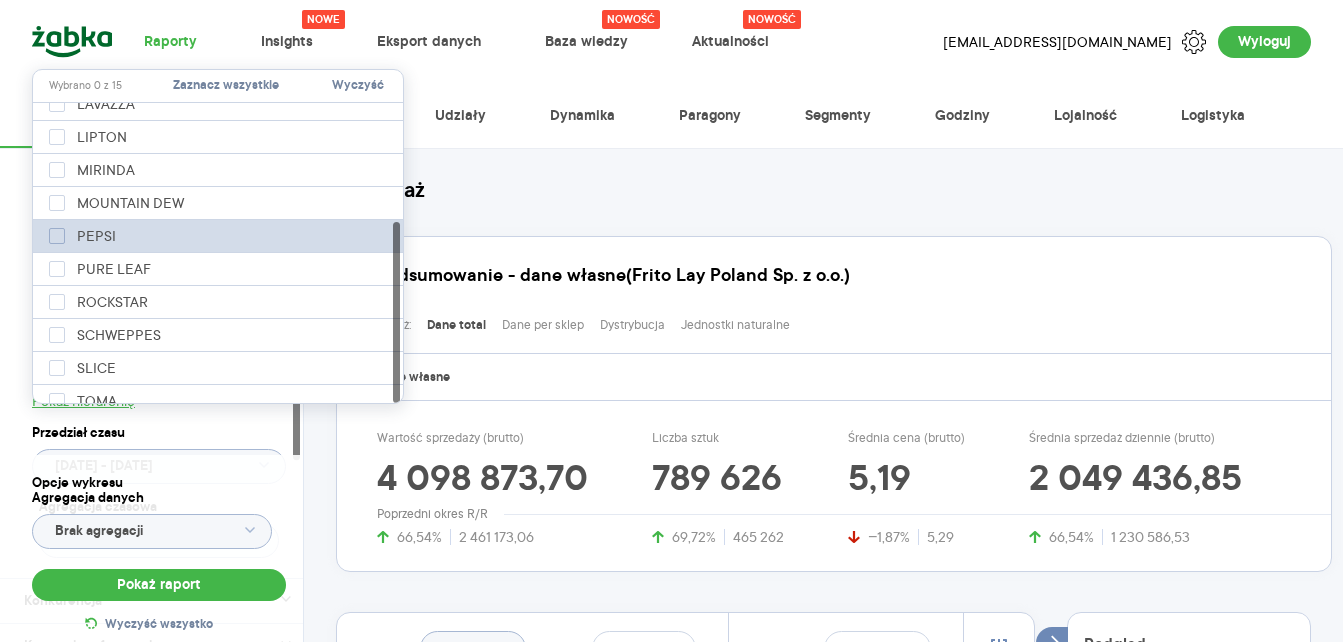 click on "PEPSI" at bounding box center [96, 236] 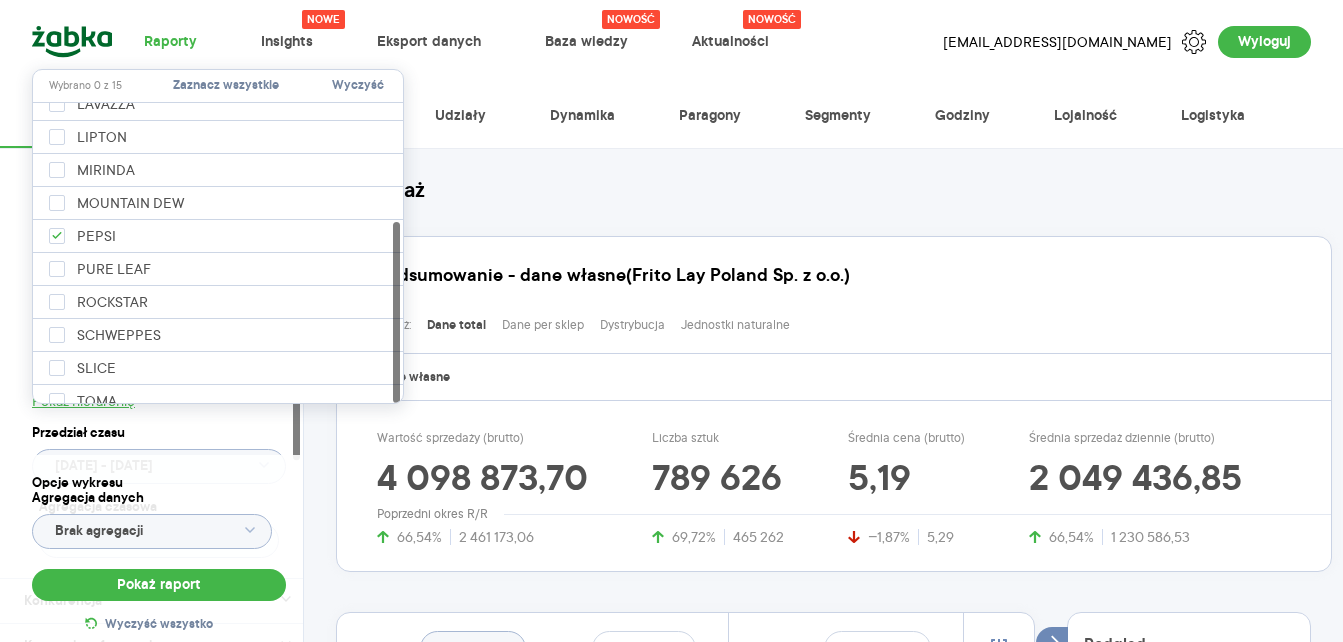 checkbox on "true" 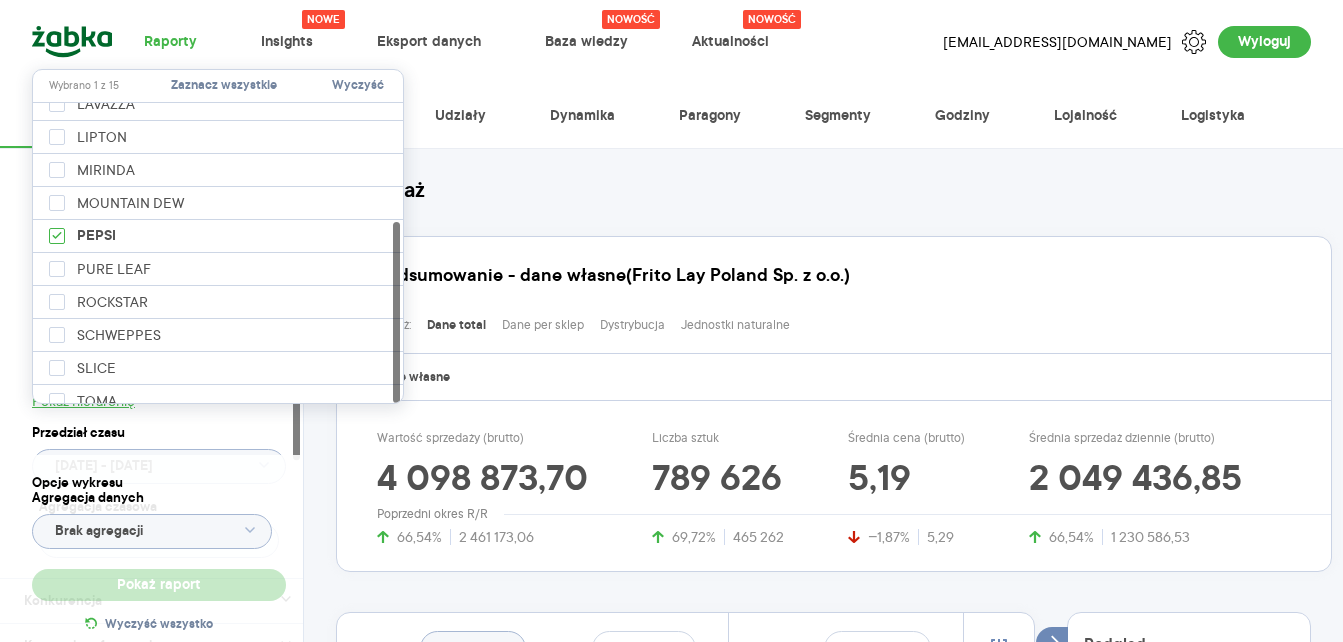 click on "Kategoria * Napoje Atrybuty Pokaż atrybuty Marka Produkt Pokaż hierarchię Przedział czasu 2025.07.01 - 2025.07.02 Agregacja czasowa tydzień promocyjny Konkurencja Dostawca Marka Produkt Kategorie referencyjne Region Rodzaje sklepów Rodzaje transakcji Wszystkie Like For Like Uwzględnij LFL Opcje wykresu Agregacja danych Brak agregacji Pokaż raport Wyczyść wszystko Sprzedaż Podsumowanie - dane własne  (Frito Lay Poland Sp. z o.o.) Pokaż: Dane total Dane per sklep Dystrybucja Jednostki naturalne Dane własne Wartość sprzedaży (brutto) 4 098 873,70 66,54% 2 461 173,06 Liczba sztuk 789 626 69,72% 465 262 Średnia cena (brutto) 5,19 −1,87% 5,29 Średnia sprzedaż dziennie (brutto) 2 049 436,85 66,54% 1 230 586,53 Poprzedni okres R/R Pokaż Wartość i Promocje Włącz tryb pełnoekranowy R T R K M Tydz. promo. T D Etykiety 2025.07.01 - 2025.07.02 0 321 837 643 673 965 510 1 287 346 1 609 183 1 931 019 2 252 856 Wartość sprzedaży (brutto) 26 27 lip 2025 Tydz. promo. Legenda: Dane Brak danych Rok" at bounding box center [823, 919] 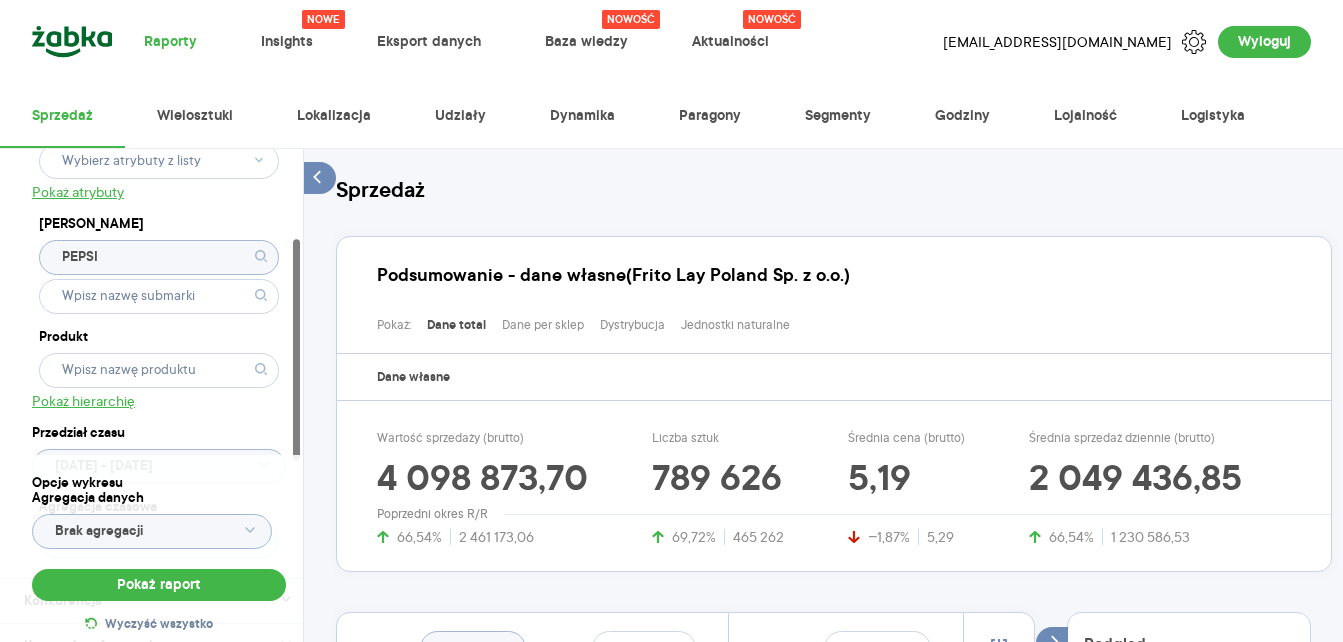 click 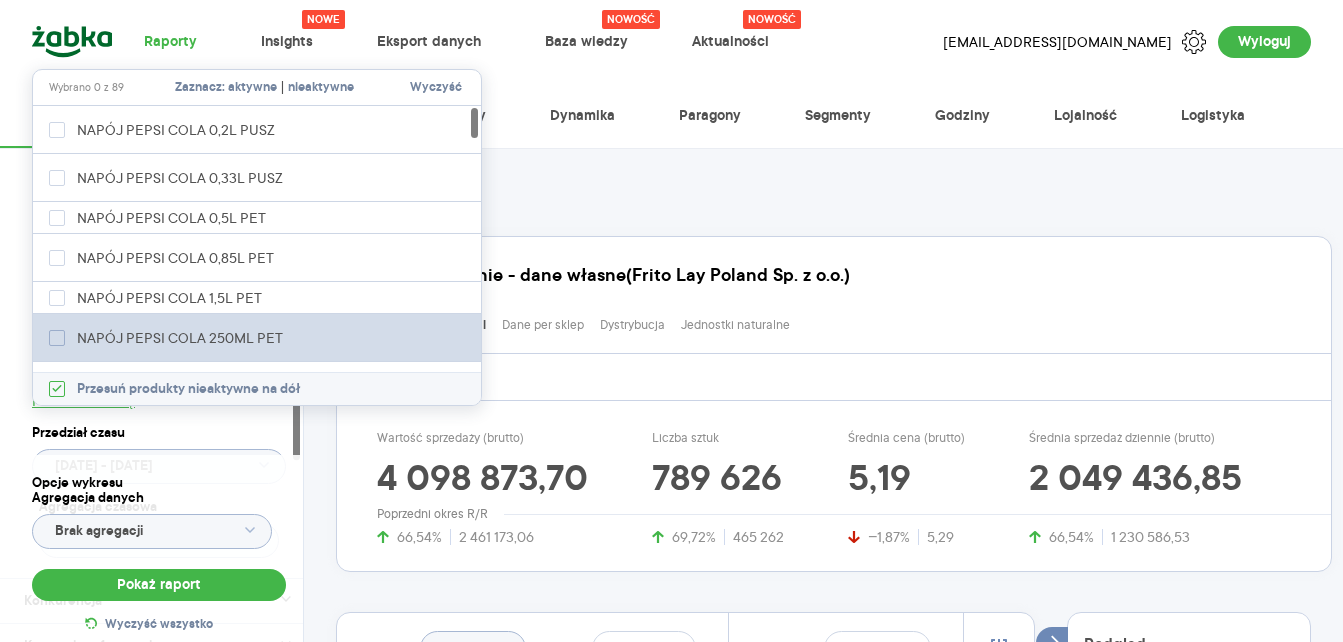 click on "NAPÓJ PEPSI COLA 250ML PET" at bounding box center [183, 338] 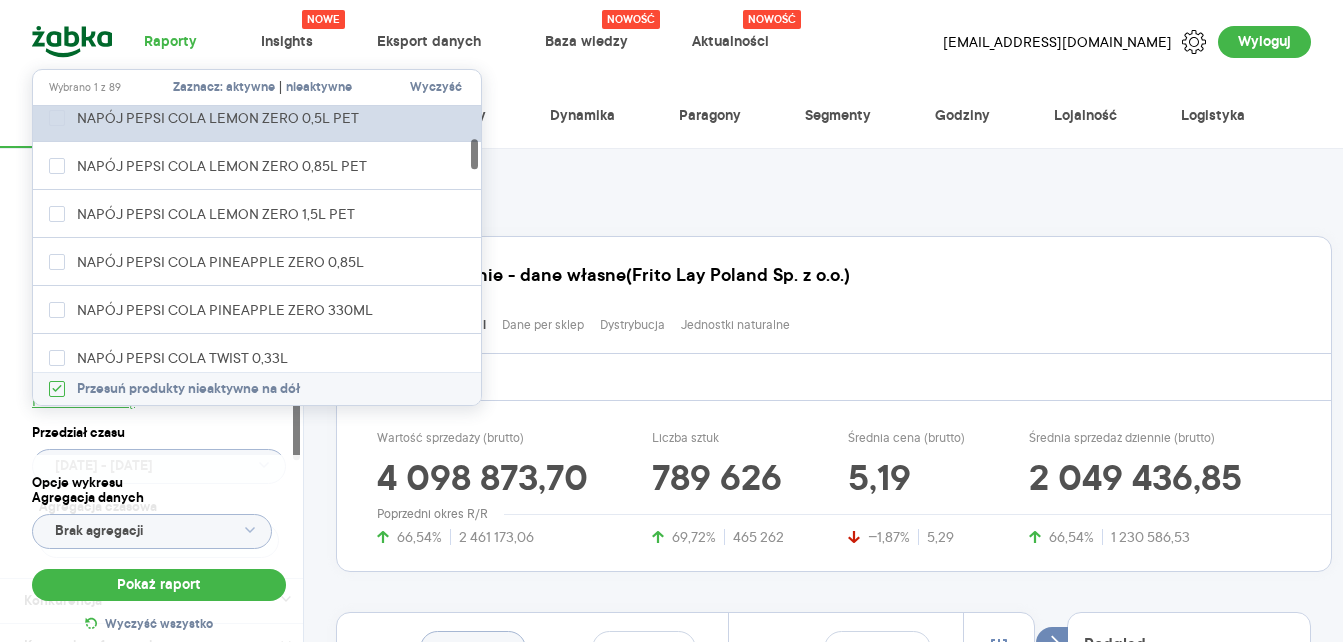 scroll, scrollTop: 400, scrollLeft: 0, axis: vertical 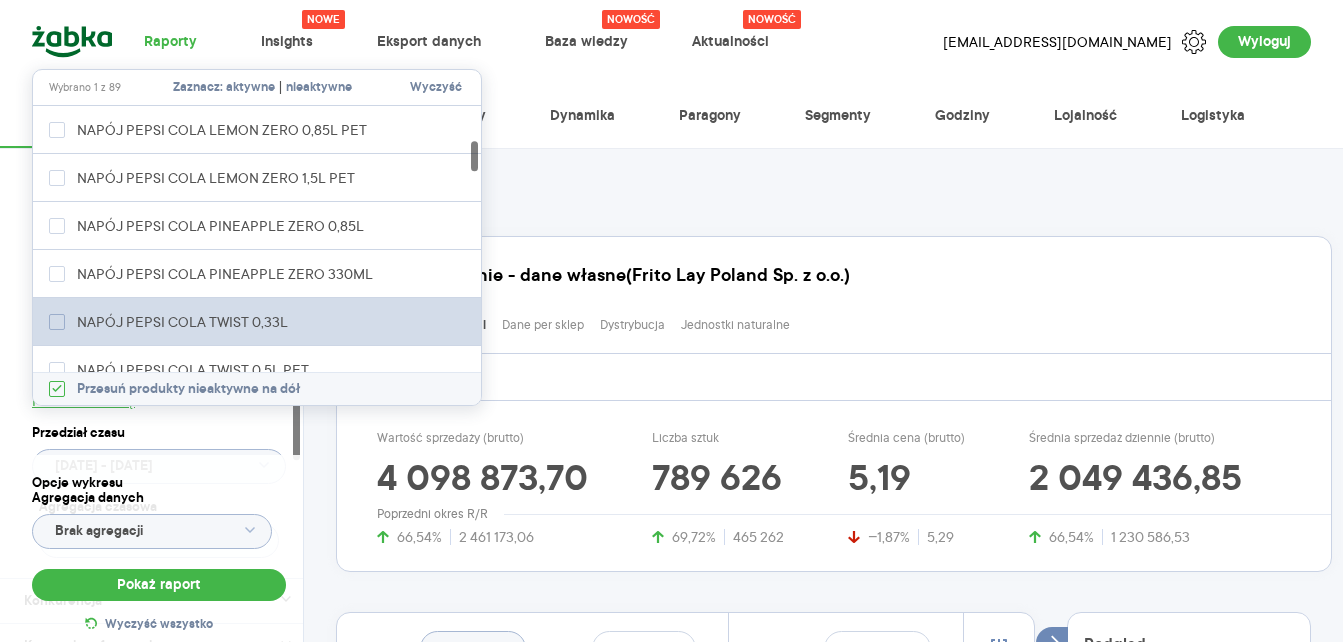 click on "NAPÓJ PEPSI COLA TWIST 0,33L" at bounding box center [186, 322] 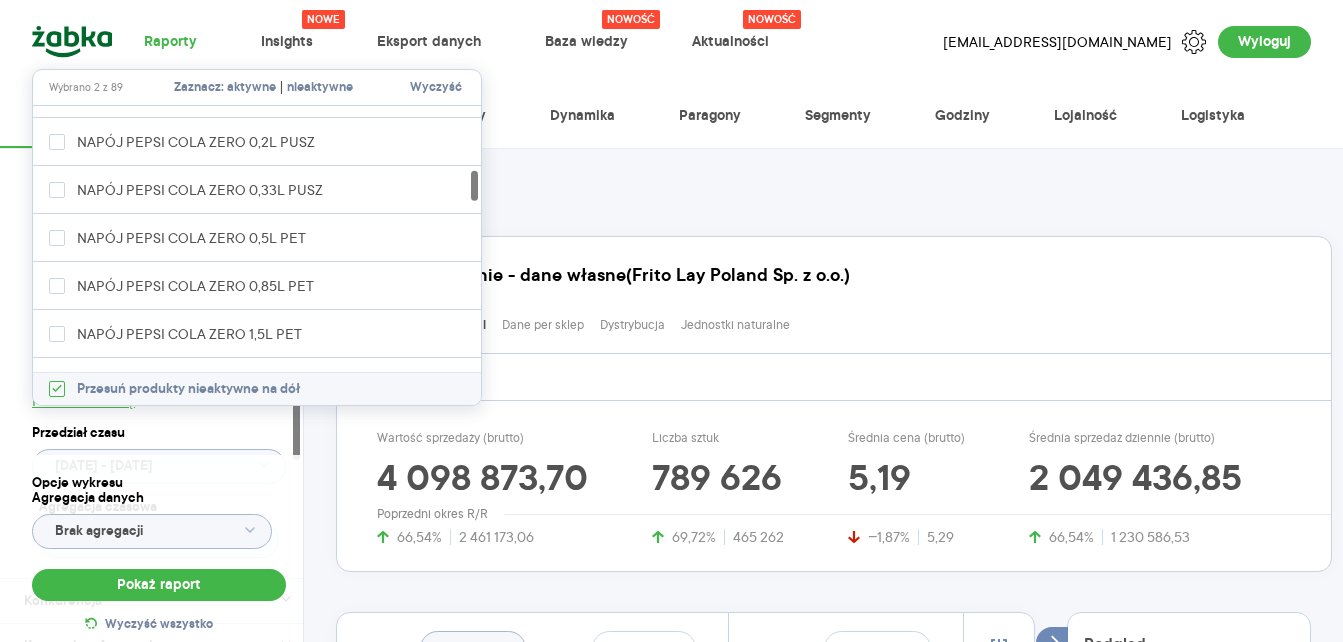 scroll, scrollTop: 800, scrollLeft: 0, axis: vertical 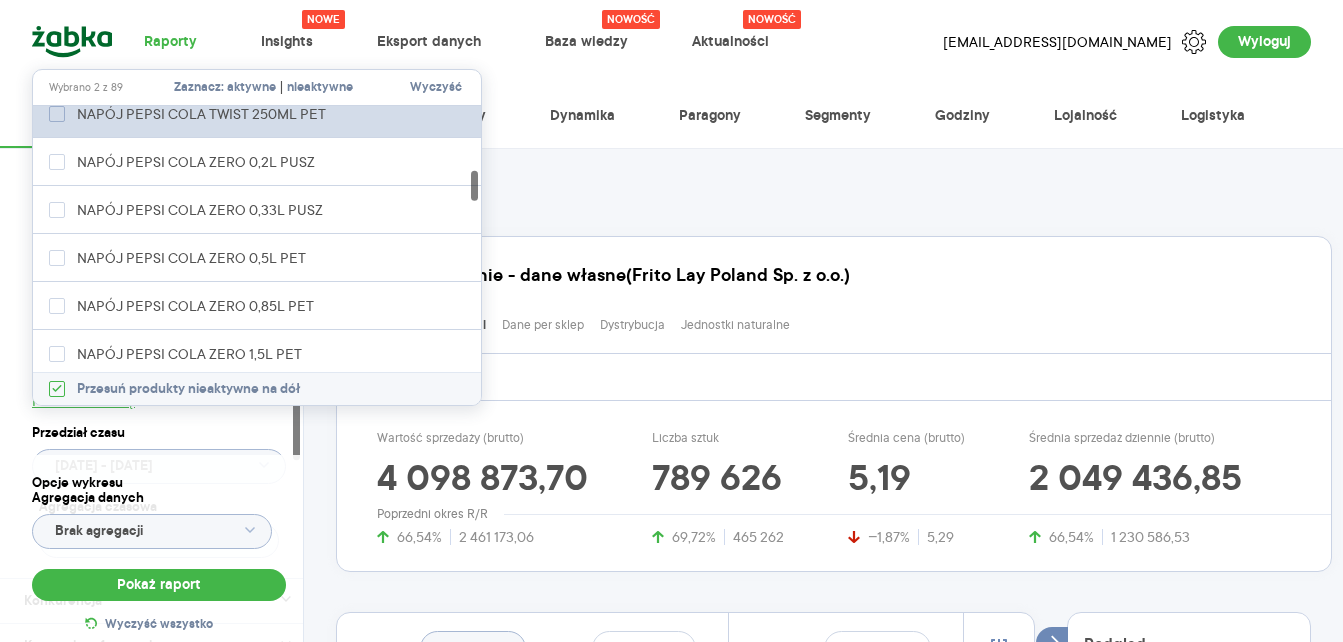 click on "NAPÓJ PEPSI COLA TWIST 250ML PET" at bounding box center (205, 114) 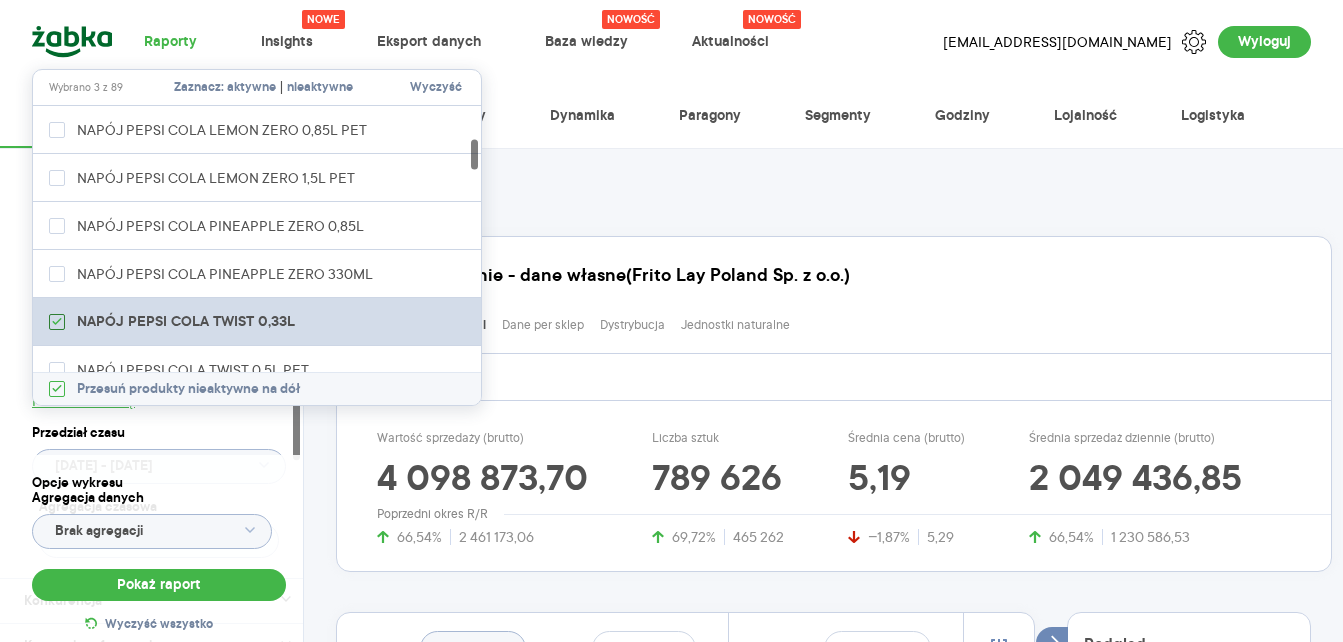 click on "NAPÓJ PEPSI COLA TWIST 0,33L" at bounding box center [186, 322] 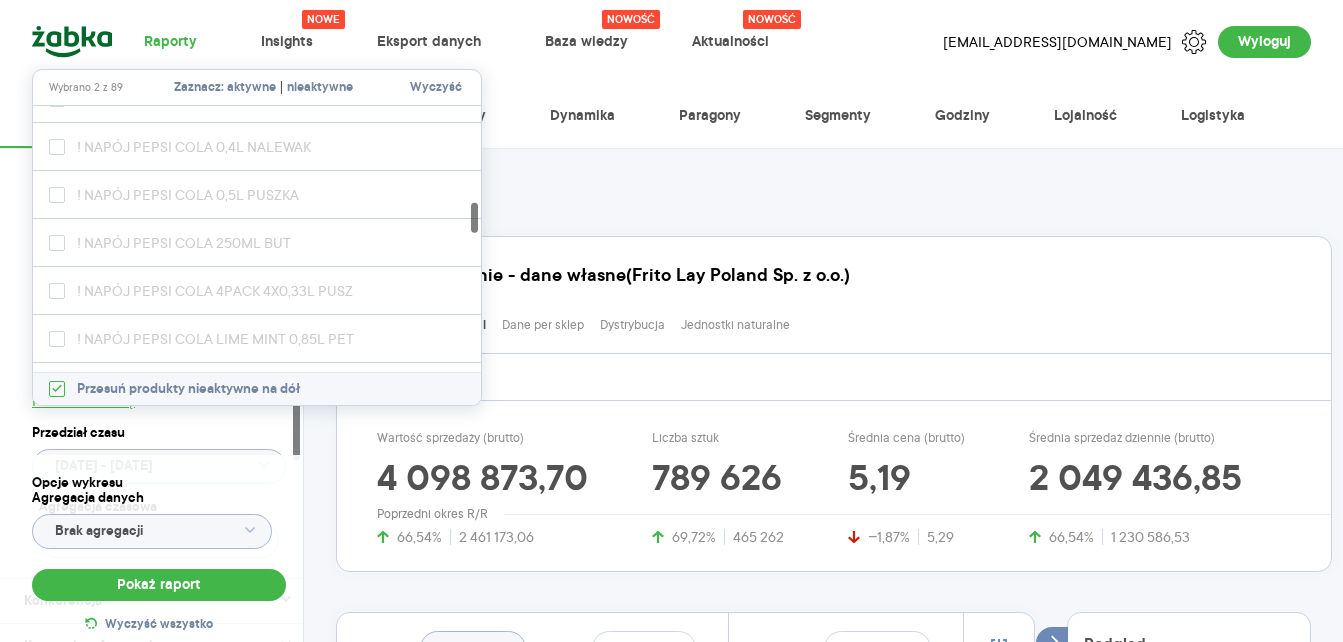 scroll, scrollTop: 1000, scrollLeft: 0, axis: vertical 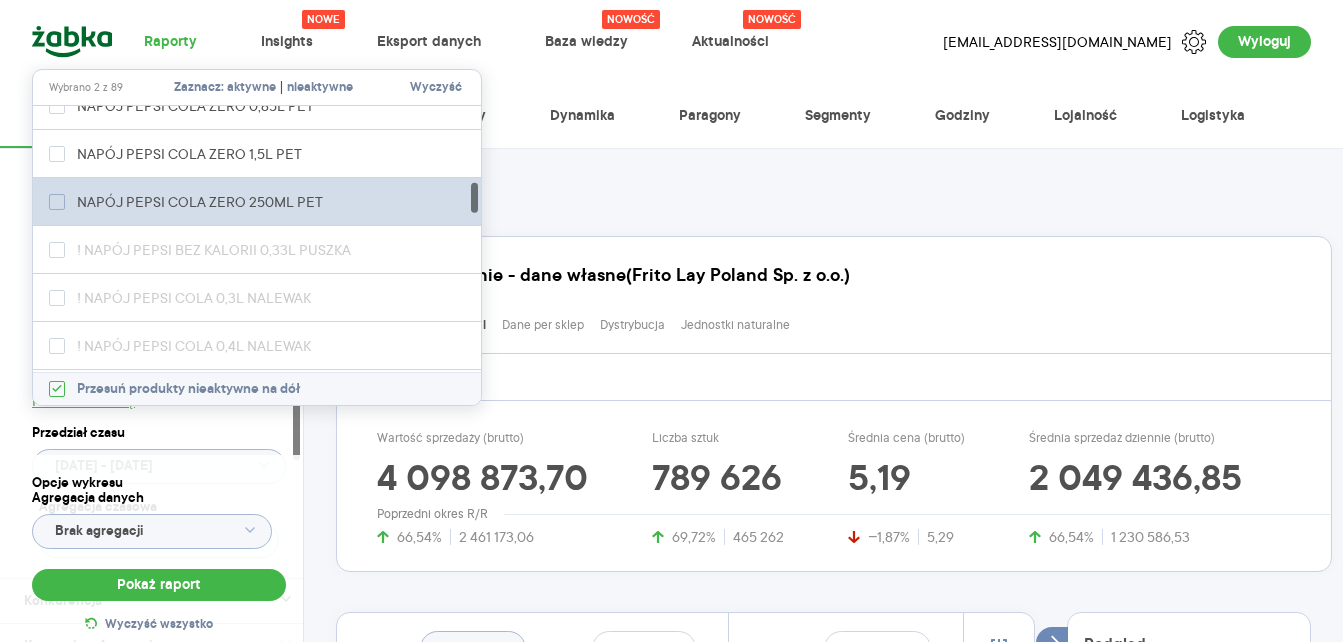 click on "NAPÓJ PEPSI COLA ZERO 250ML PET" at bounding box center (203, 202) 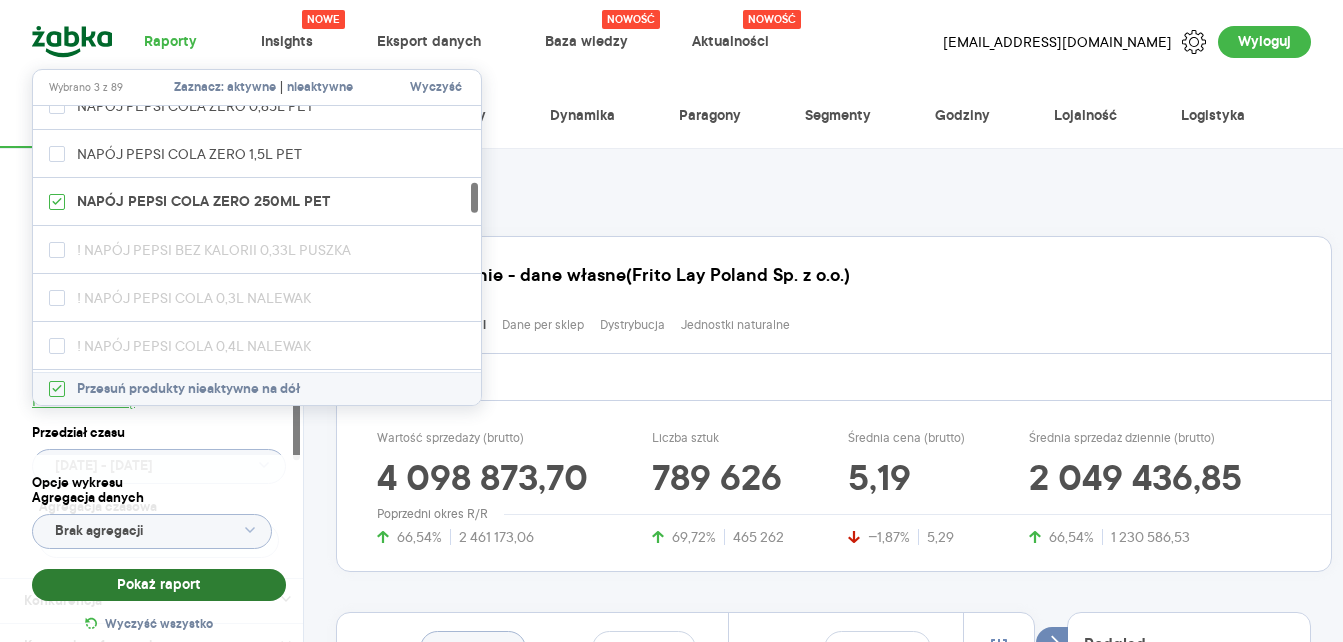 click on "Pokaż raport" at bounding box center (159, 585) 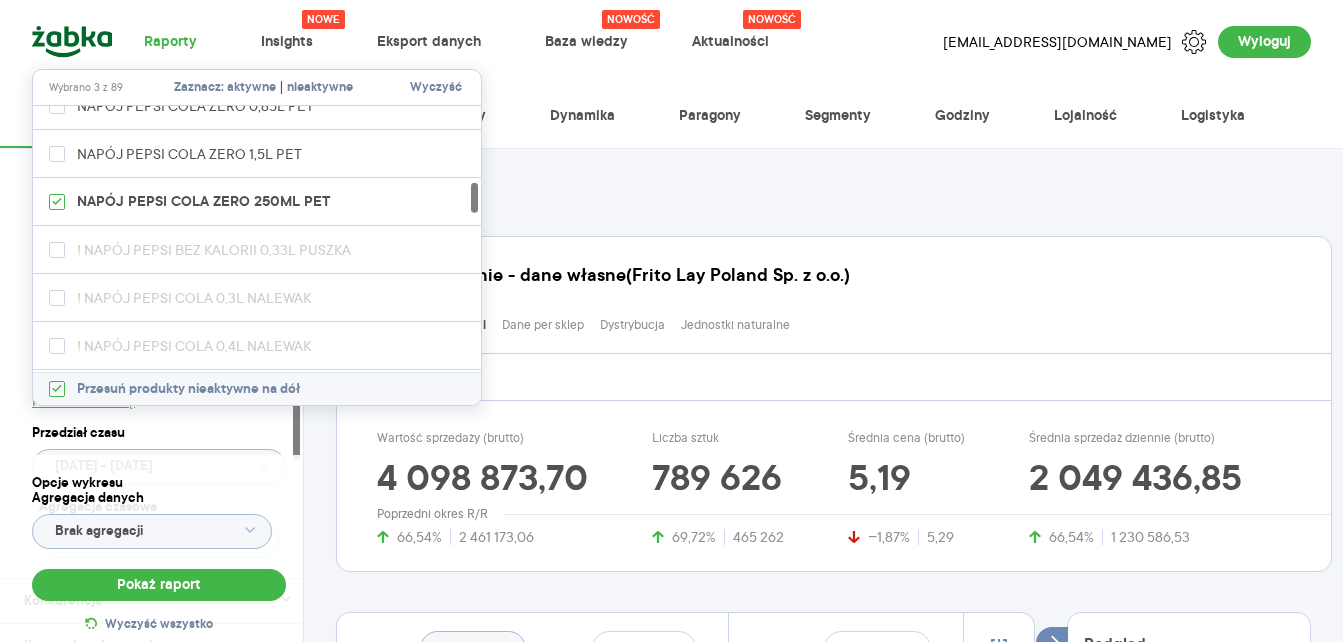 type on "Wybrano 3 z 89" 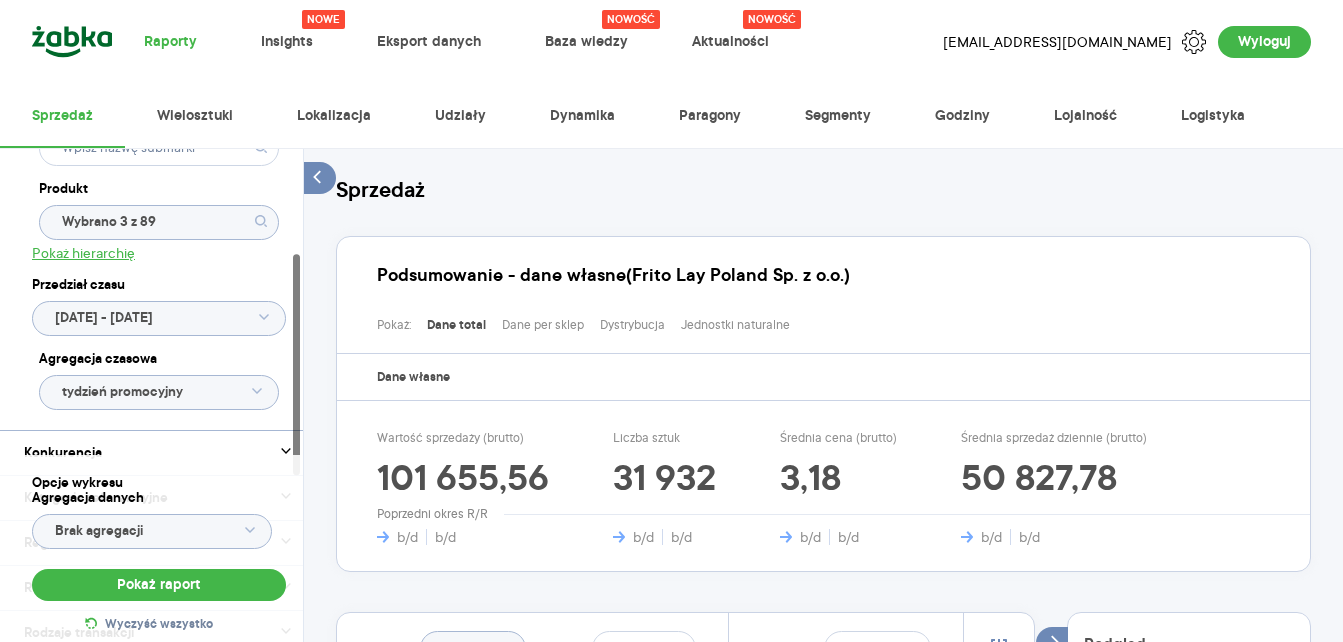 scroll, scrollTop: 400, scrollLeft: 0, axis: vertical 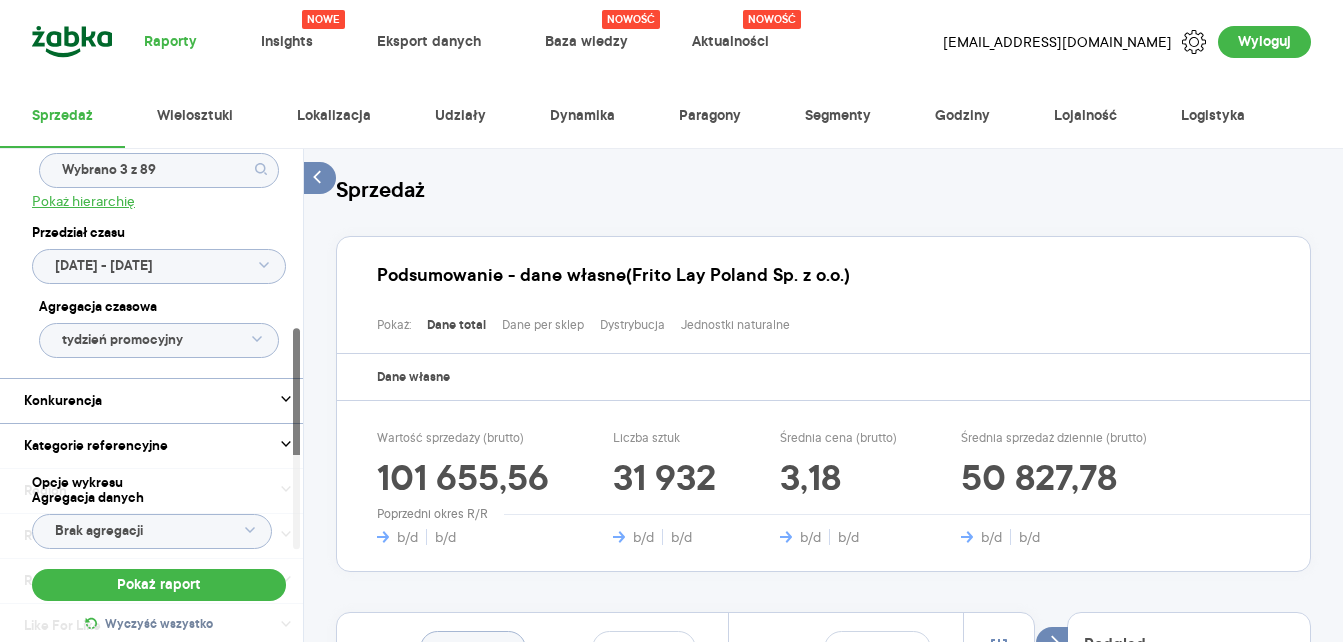 click 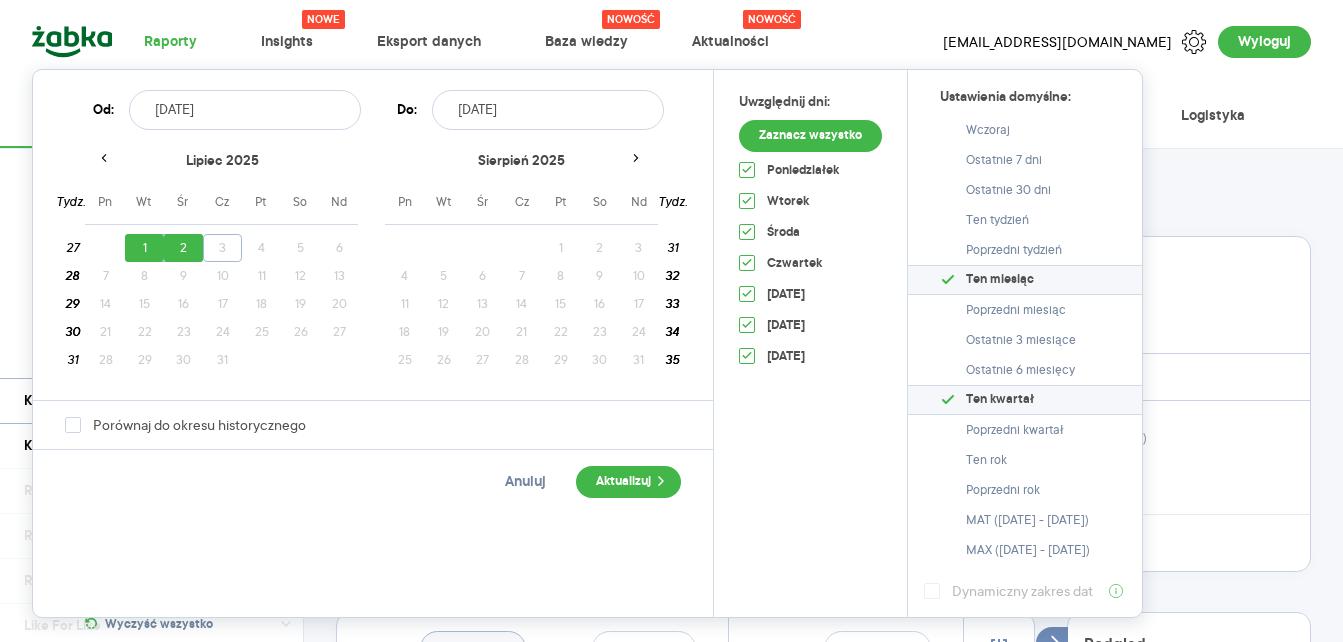 click on "2025.07.01" at bounding box center [245, 110] 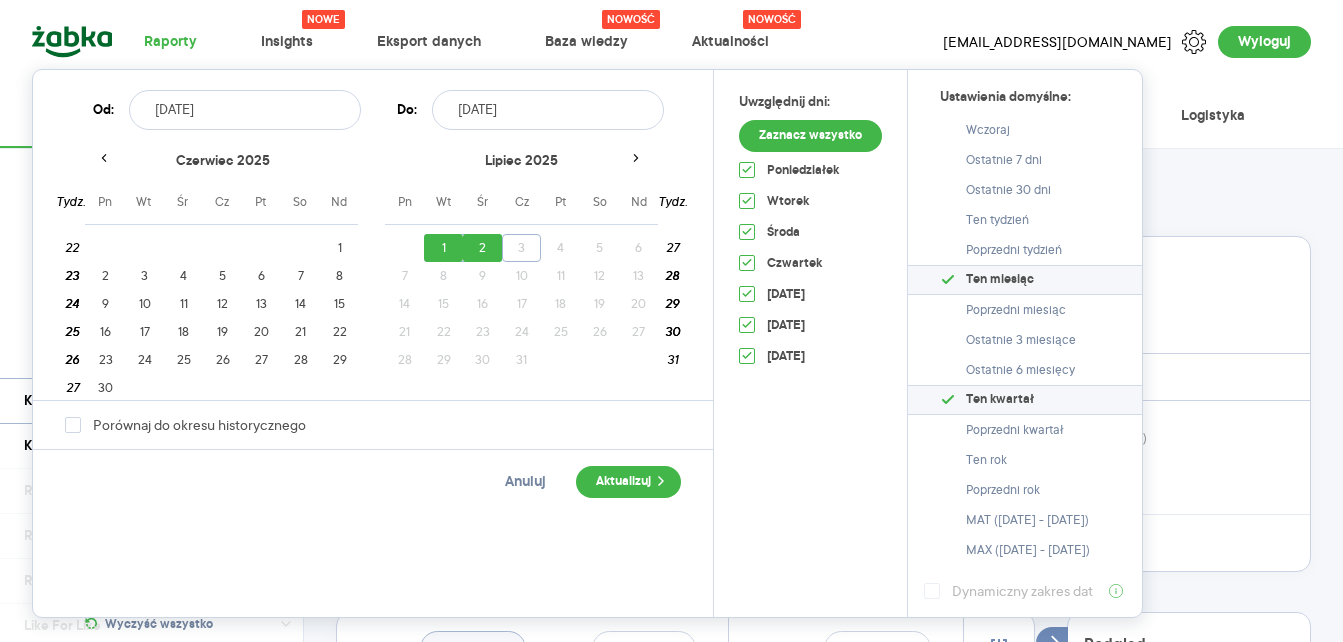 click on "2025.07.01" at bounding box center [245, 110] 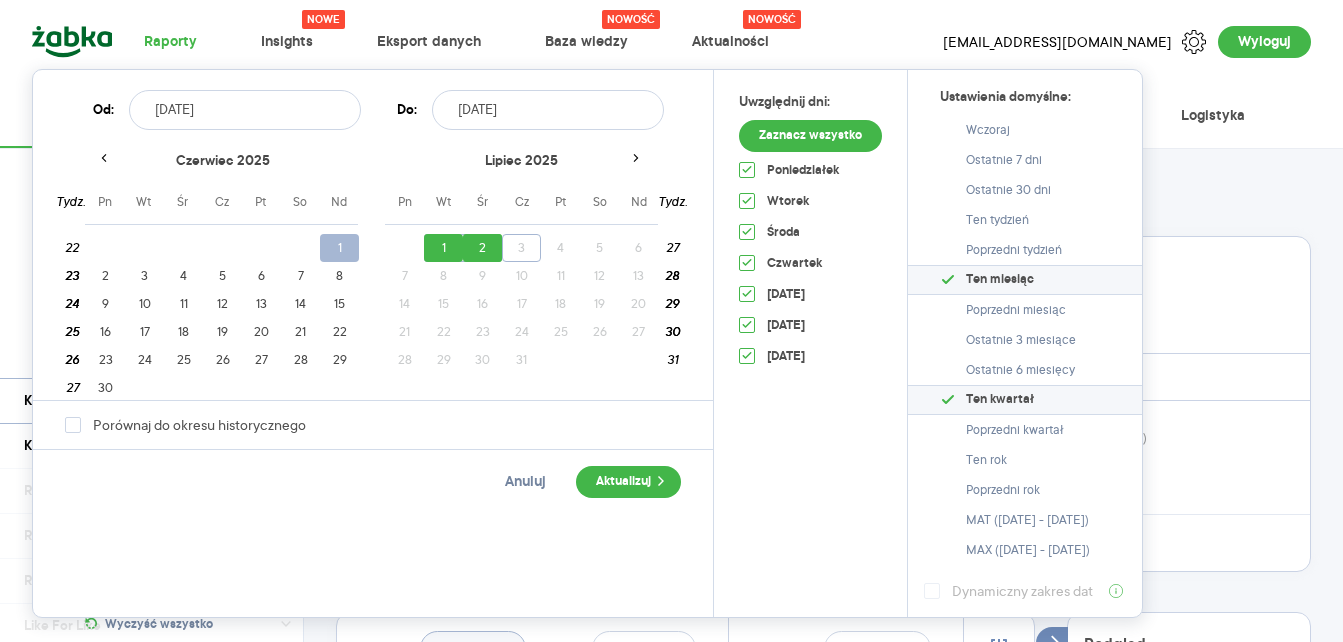click on "1" at bounding box center [339, 248] 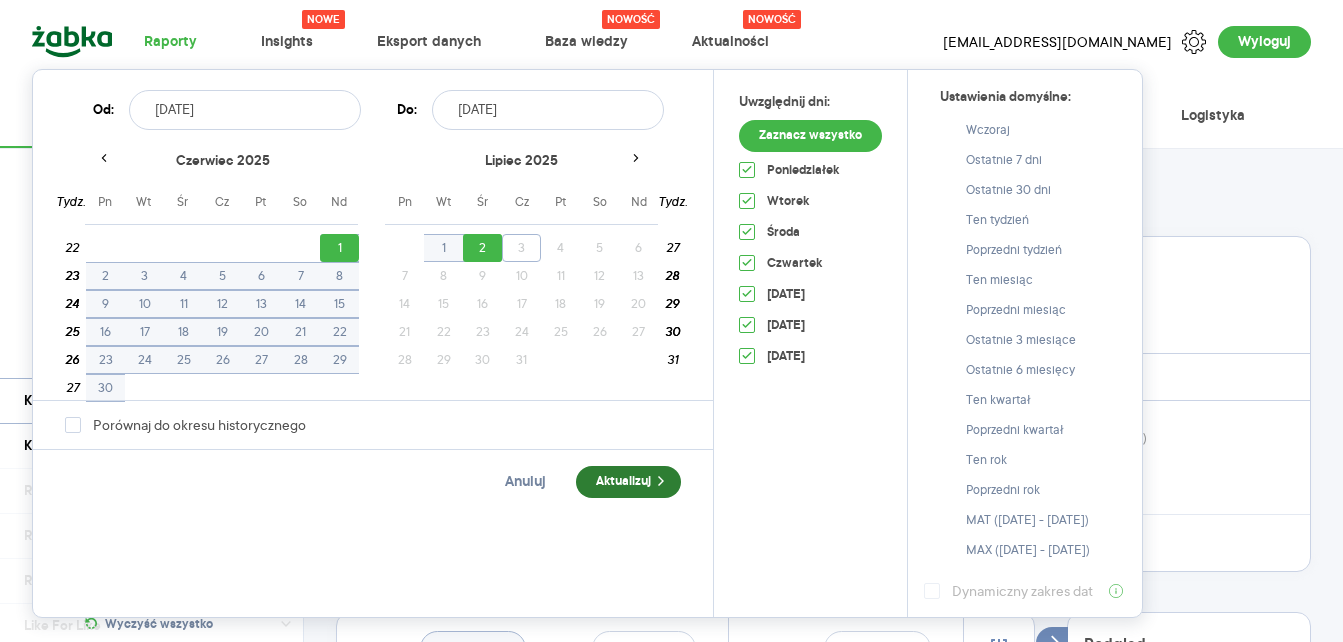 click on "Aktualizuj" at bounding box center [628, 482] 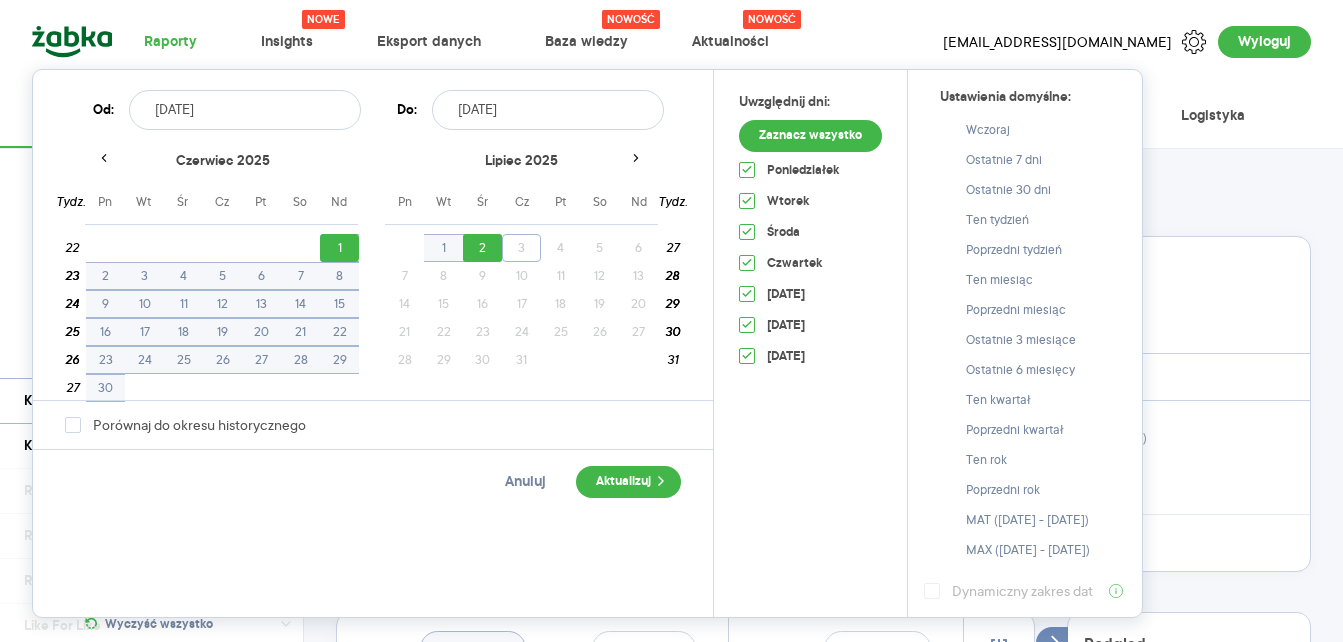 type on "2025.06.01 - 2025.07.02" 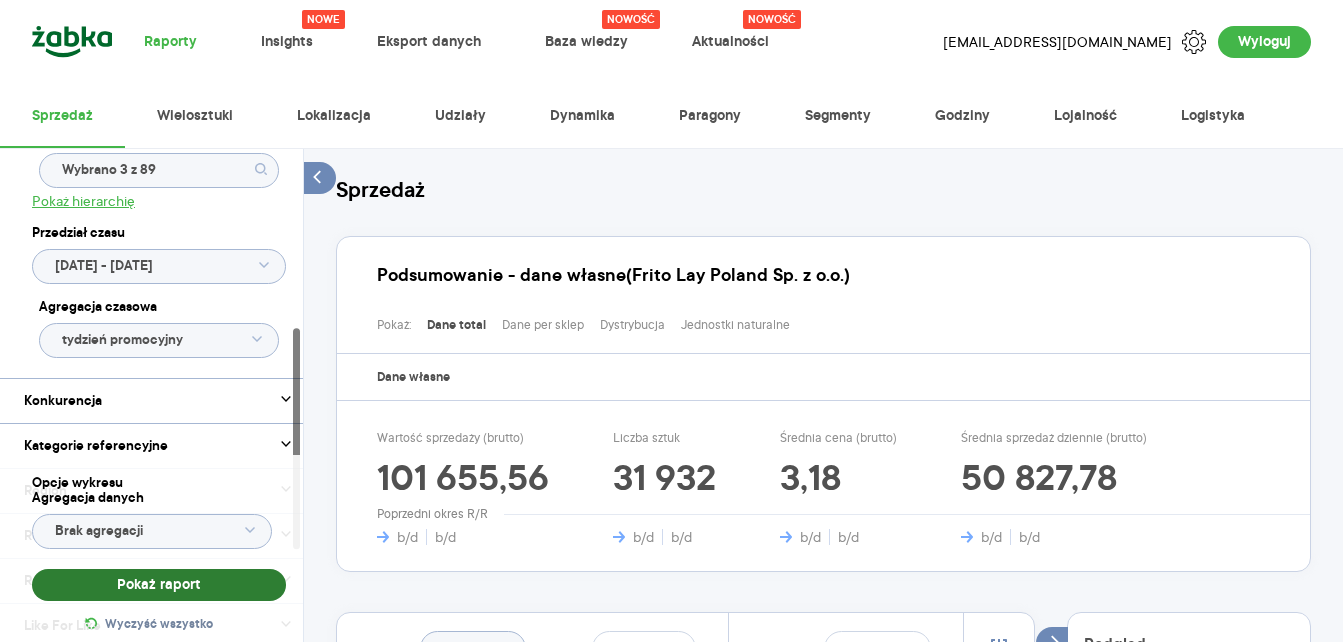 click on "Pokaż raport" at bounding box center (159, 585) 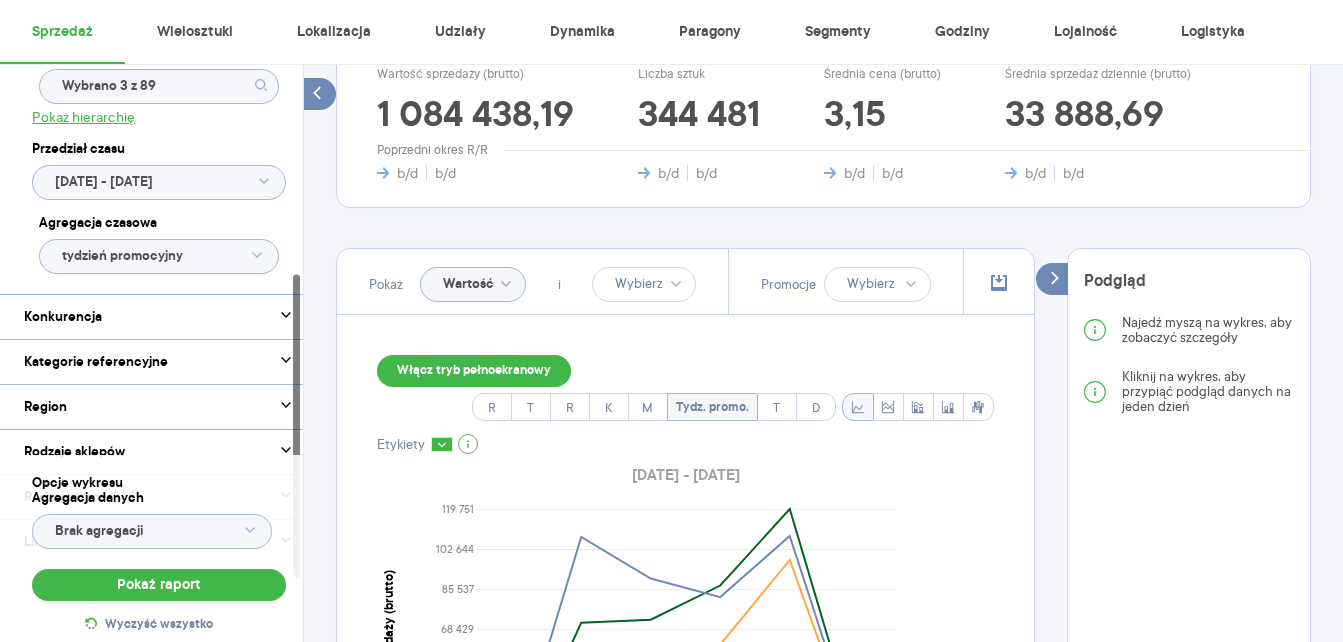 scroll, scrollTop: 400, scrollLeft: 0, axis: vertical 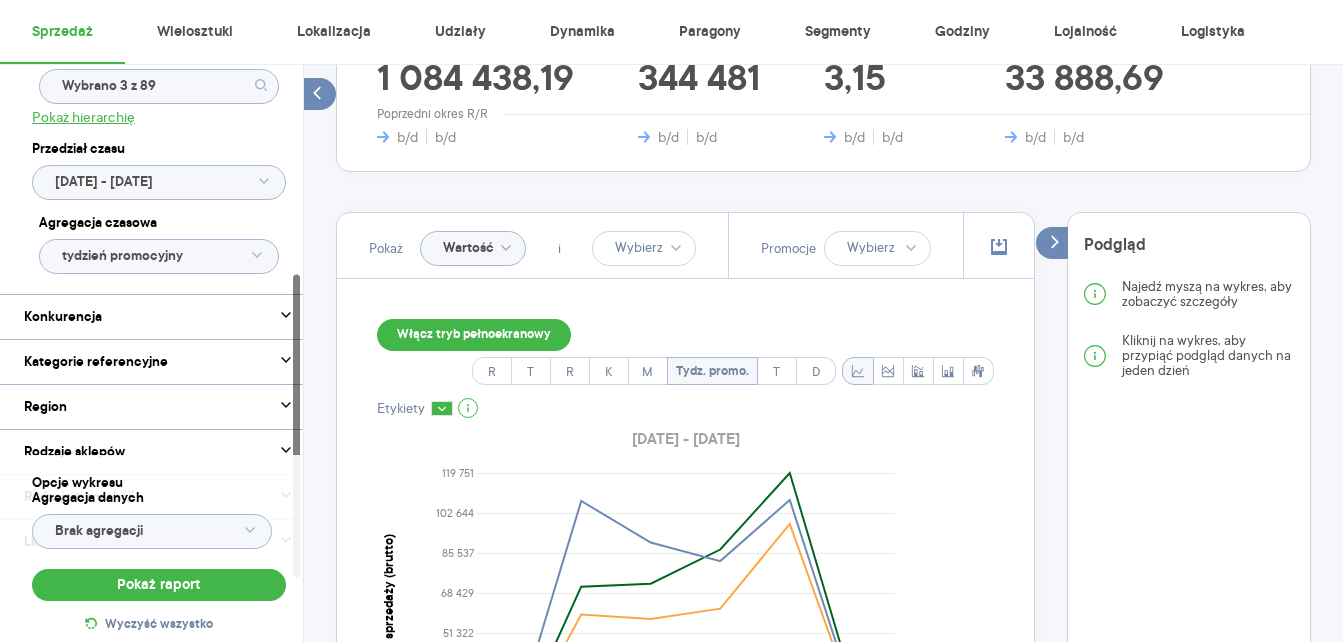 click on "Wartość" 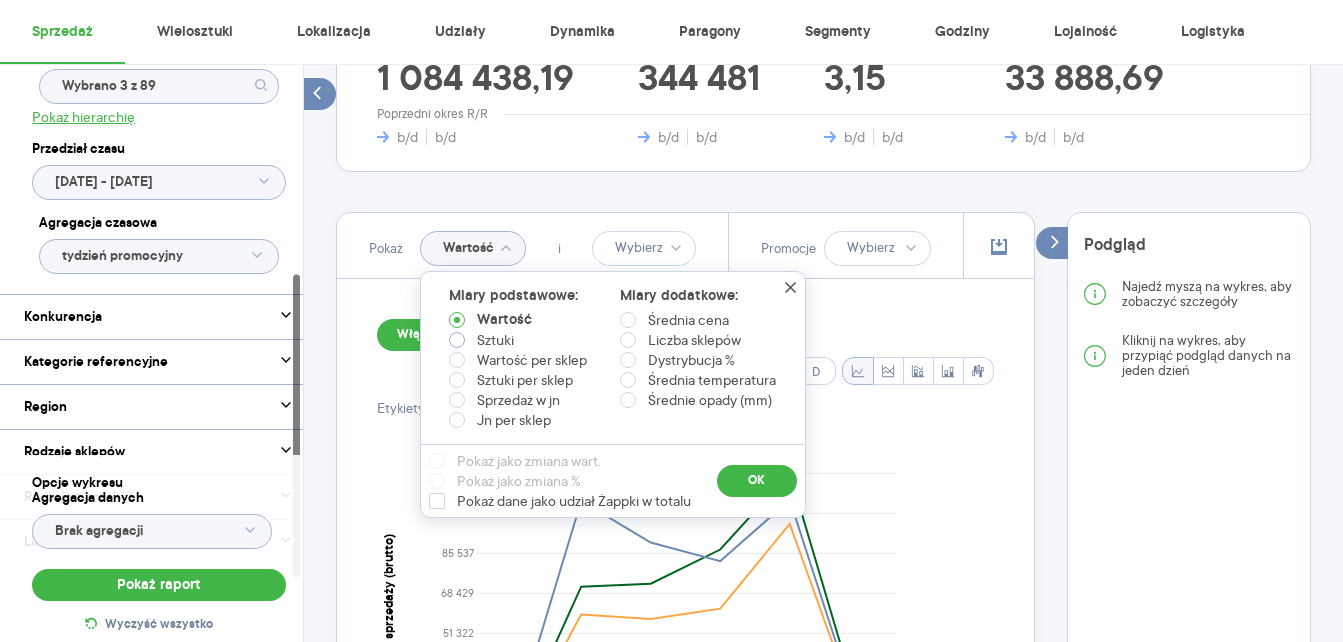 click on "Sztuki" at bounding box center [495, 340] 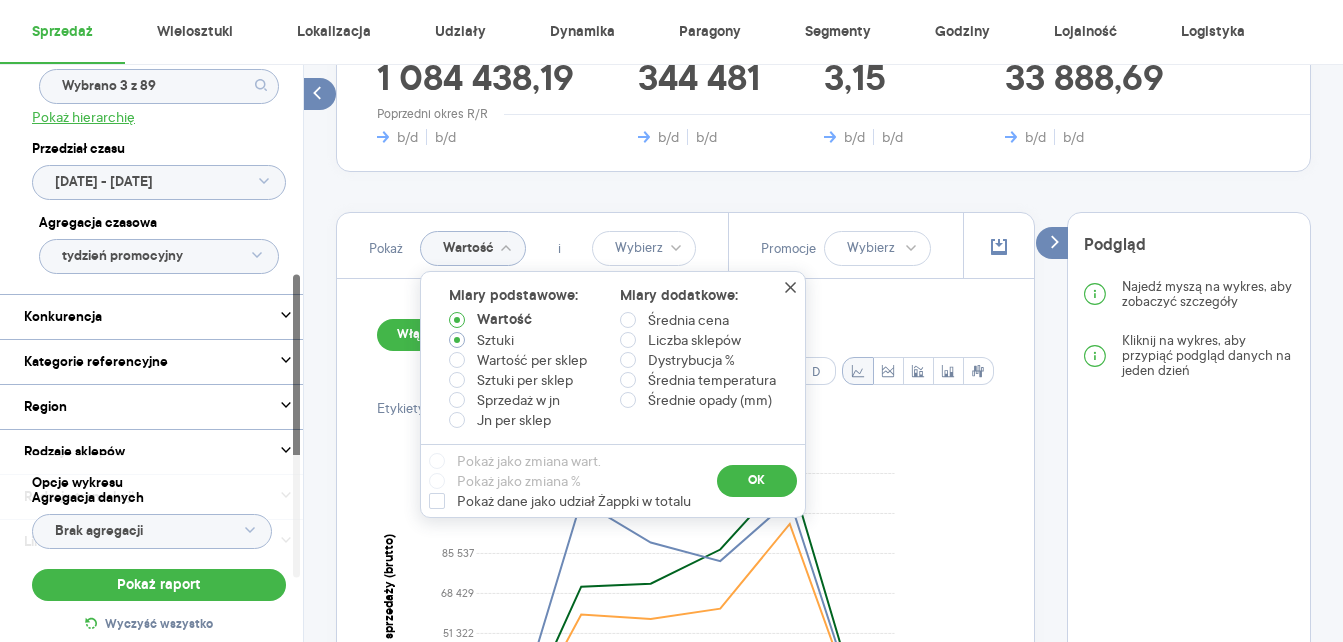 radio on "true" 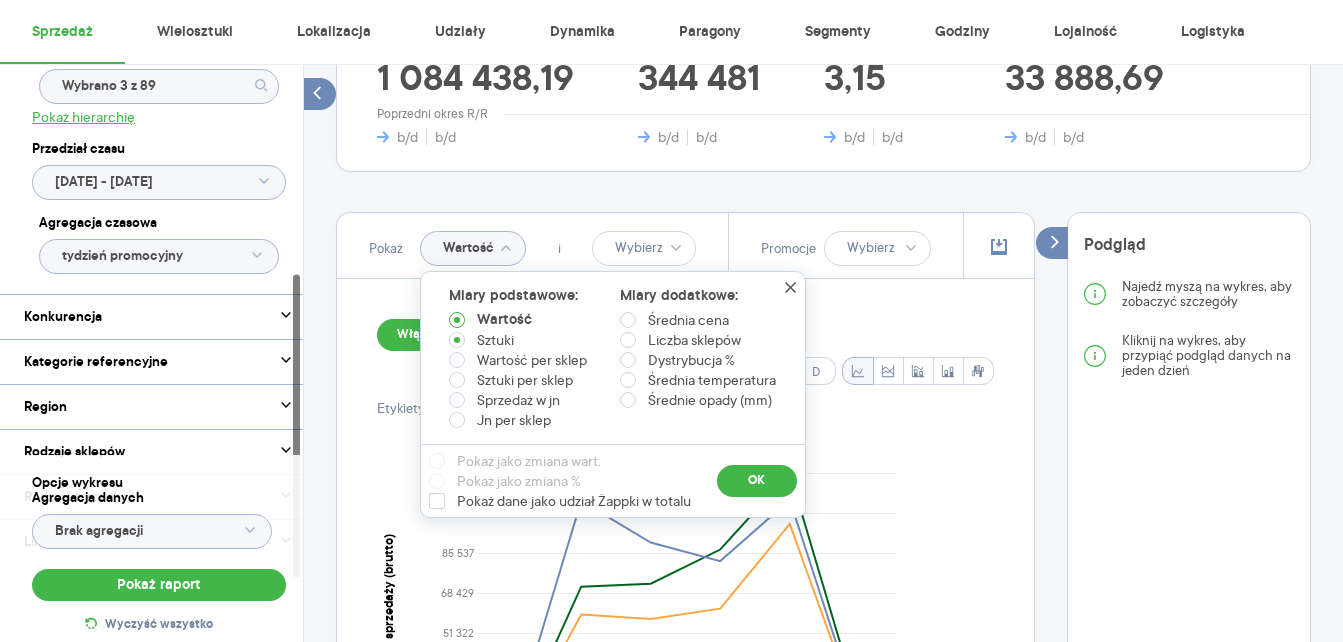 type on "Sztuki" 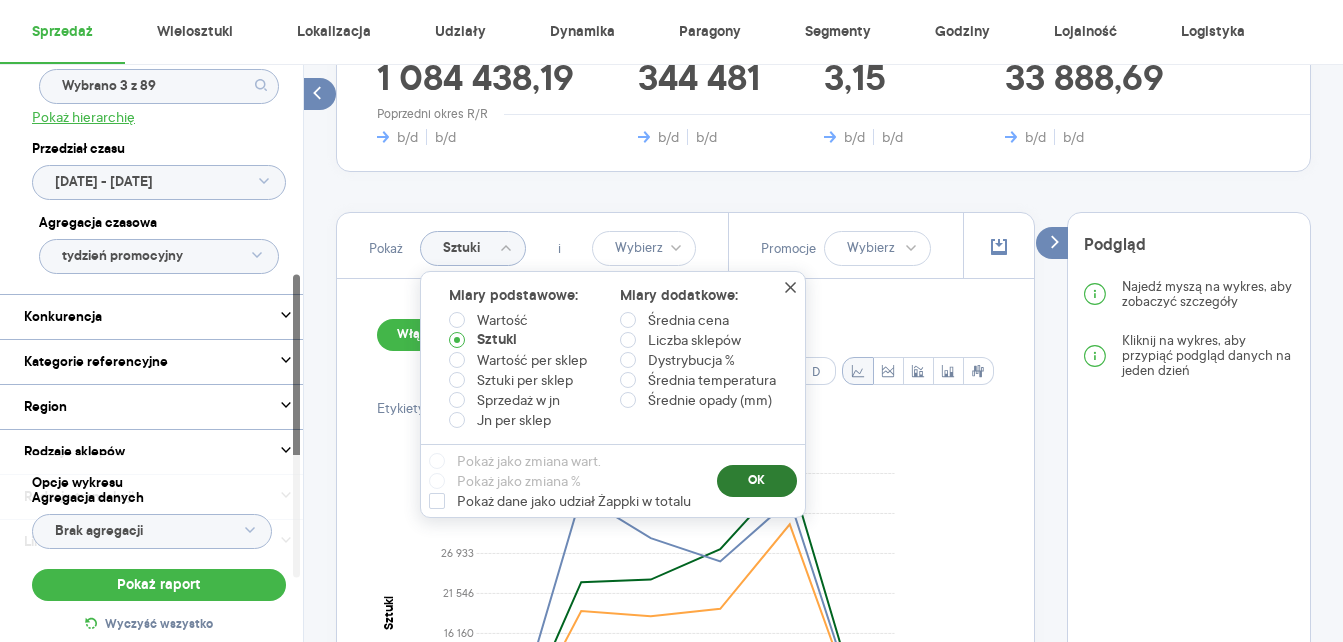 click on "OK" at bounding box center (757, 481) 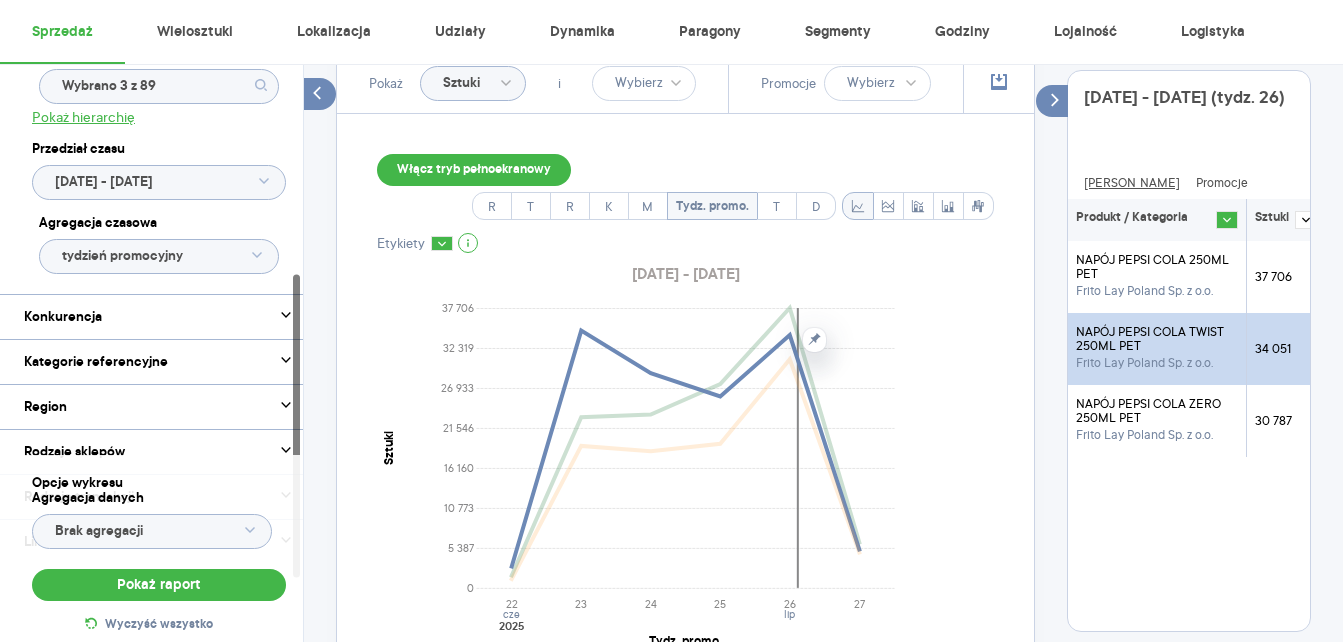 scroll, scrollTop: 600, scrollLeft: 0, axis: vertical 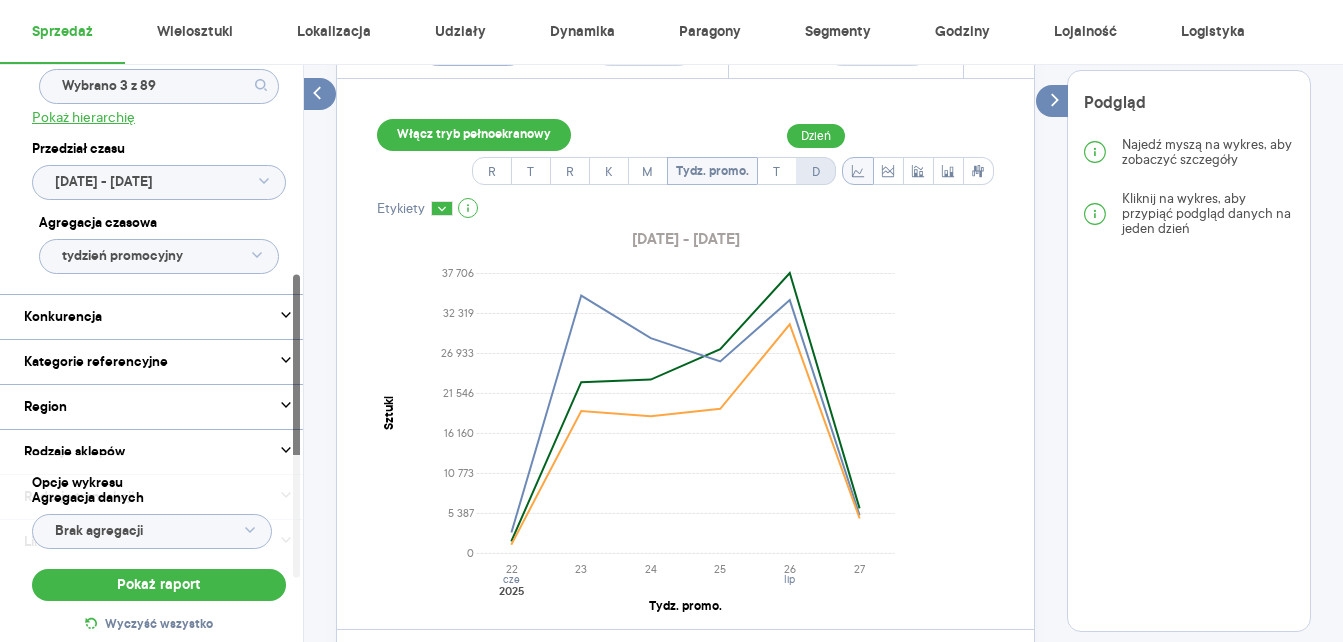 click on "D" at bounding box center [815, 171] 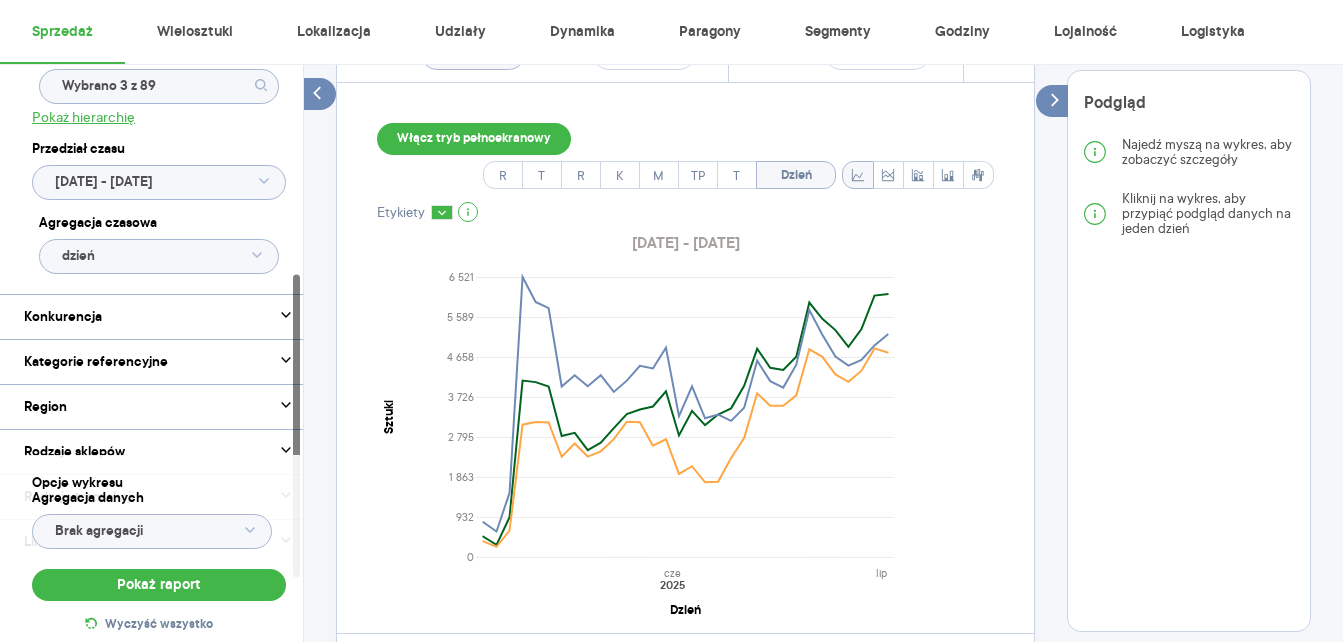 scroll, scrollTop: 600, scrollLeft: 0, axis: vertical 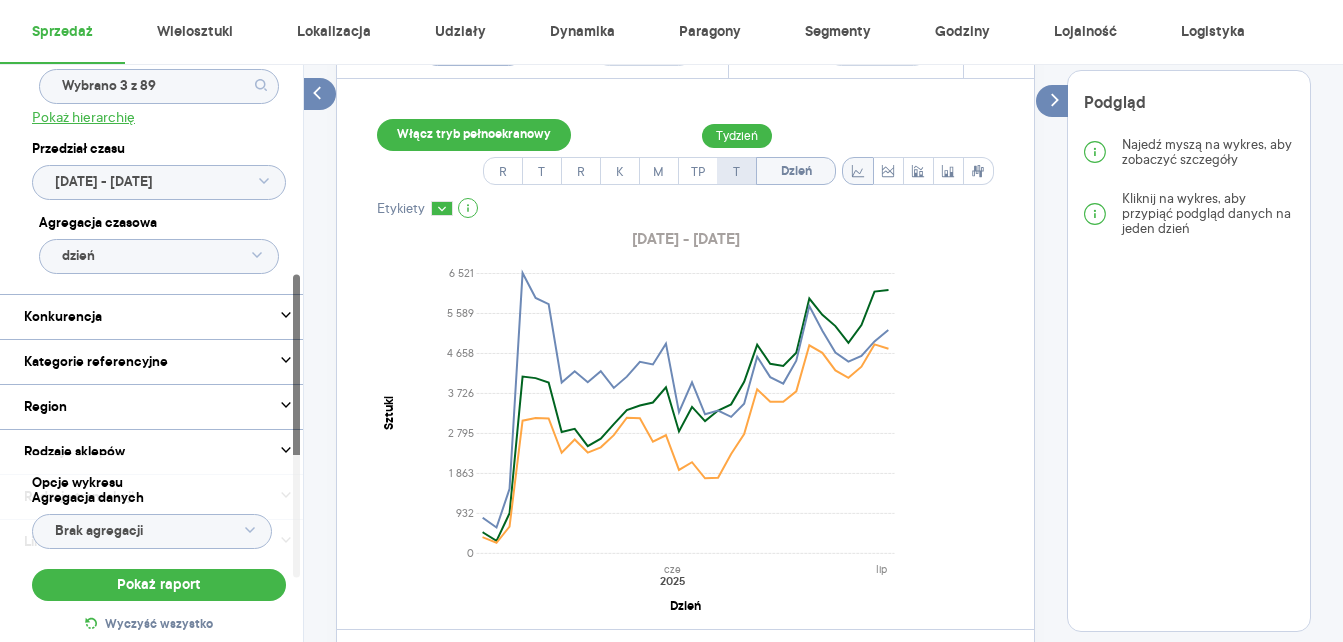 click on "T" at bounding box center (736, 171) 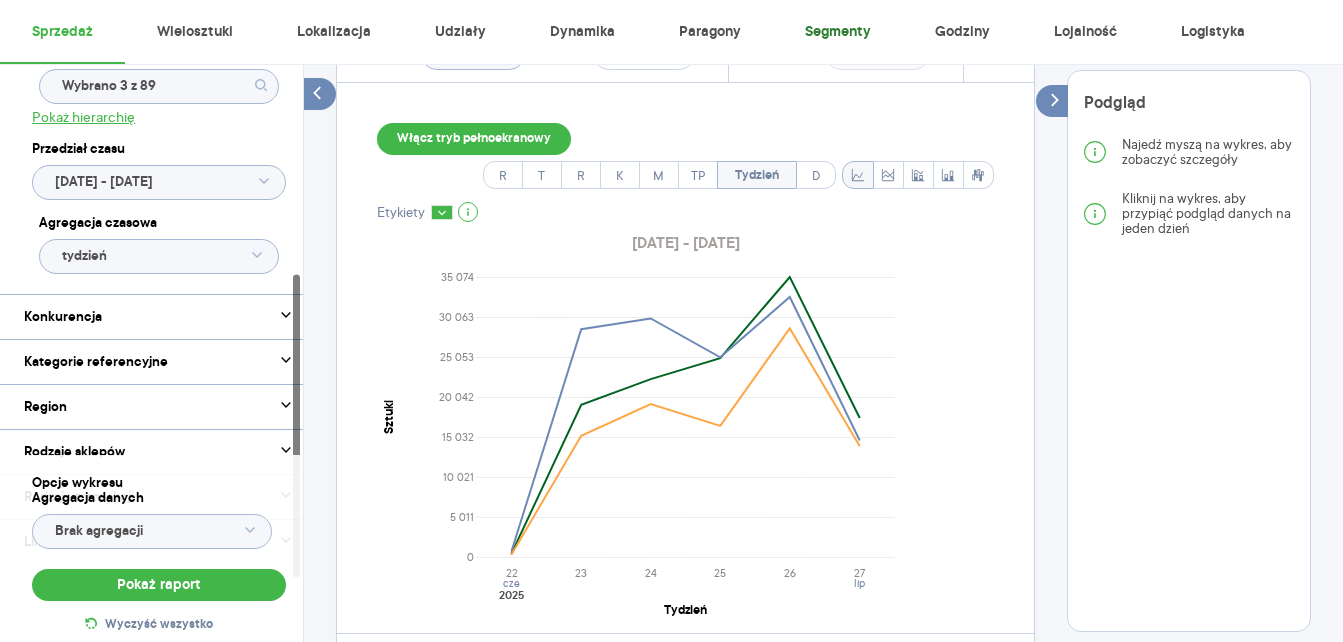 scroll, scrollTop: 600, scrollLeft: 0, axis: vertical 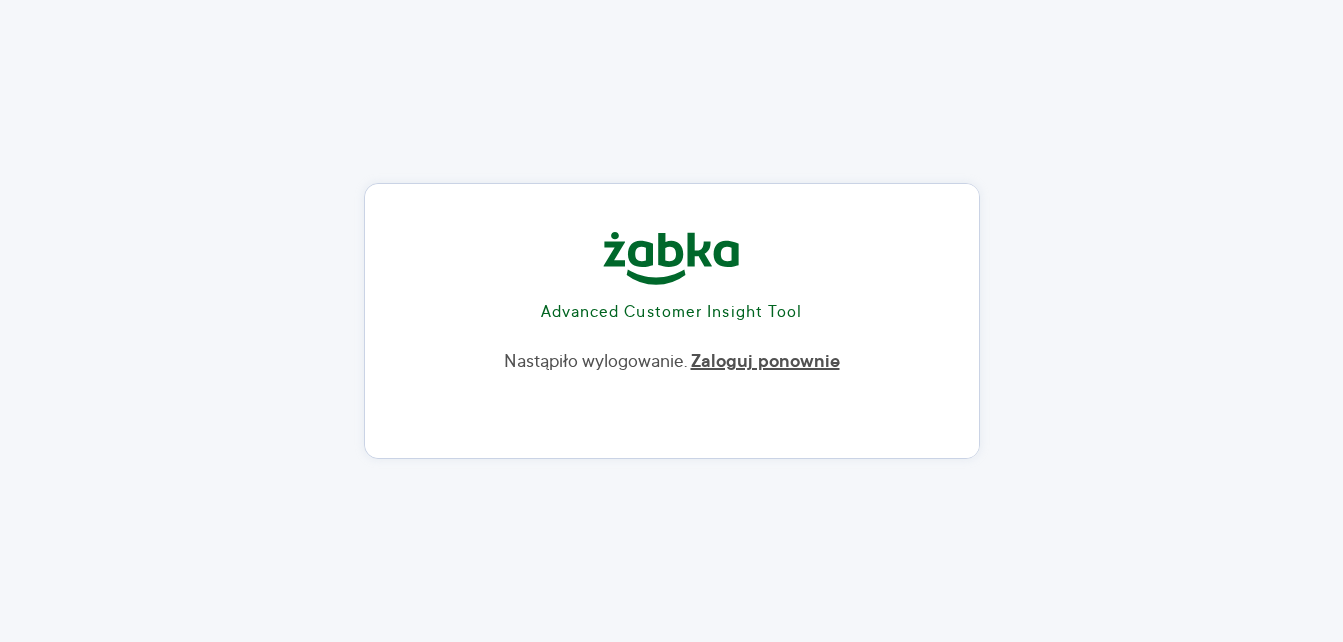 click on "Zaloguj ponownie" at bounding box center (765, 362) 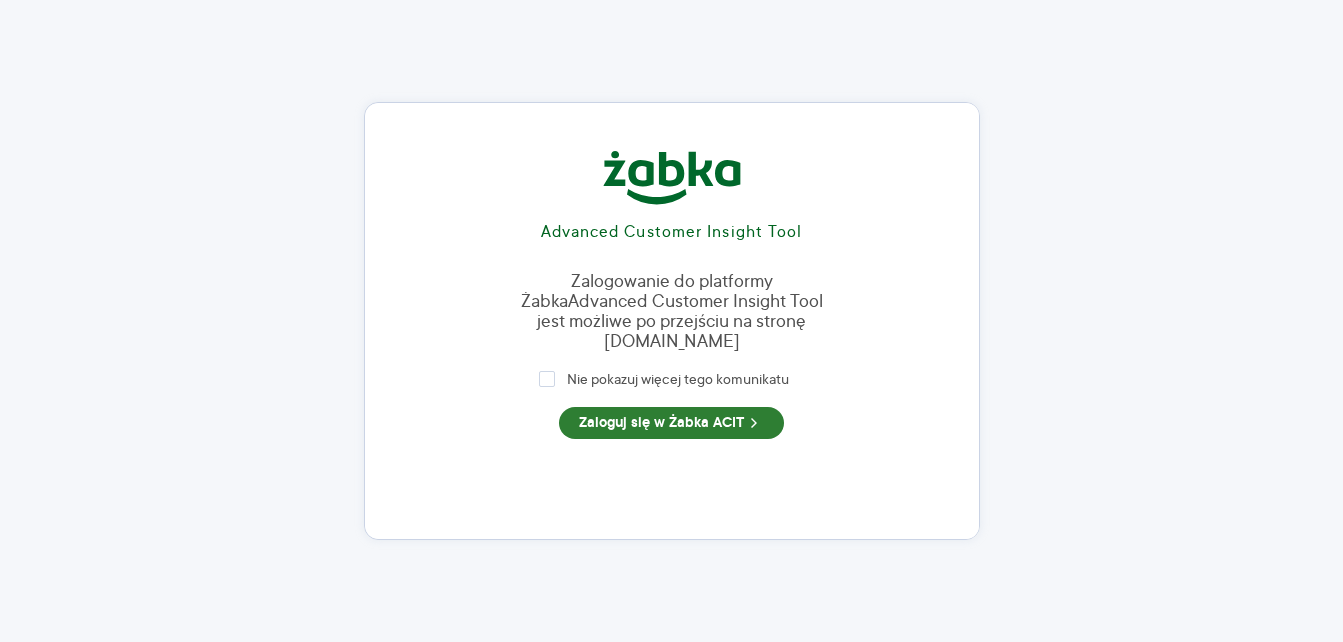 click on "Zaloguj się w Żabka ACIT" at bounding box center (671, 423) 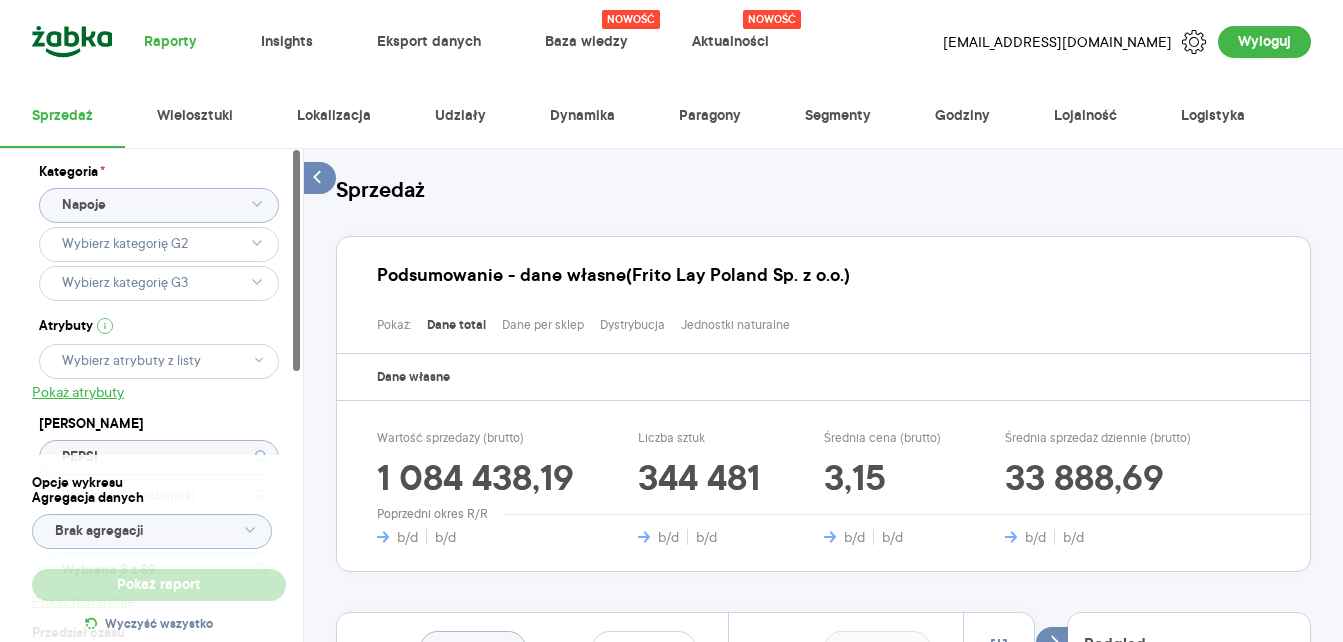 scroll, scrollTop: 0, scrollLeft: 0, axis: both 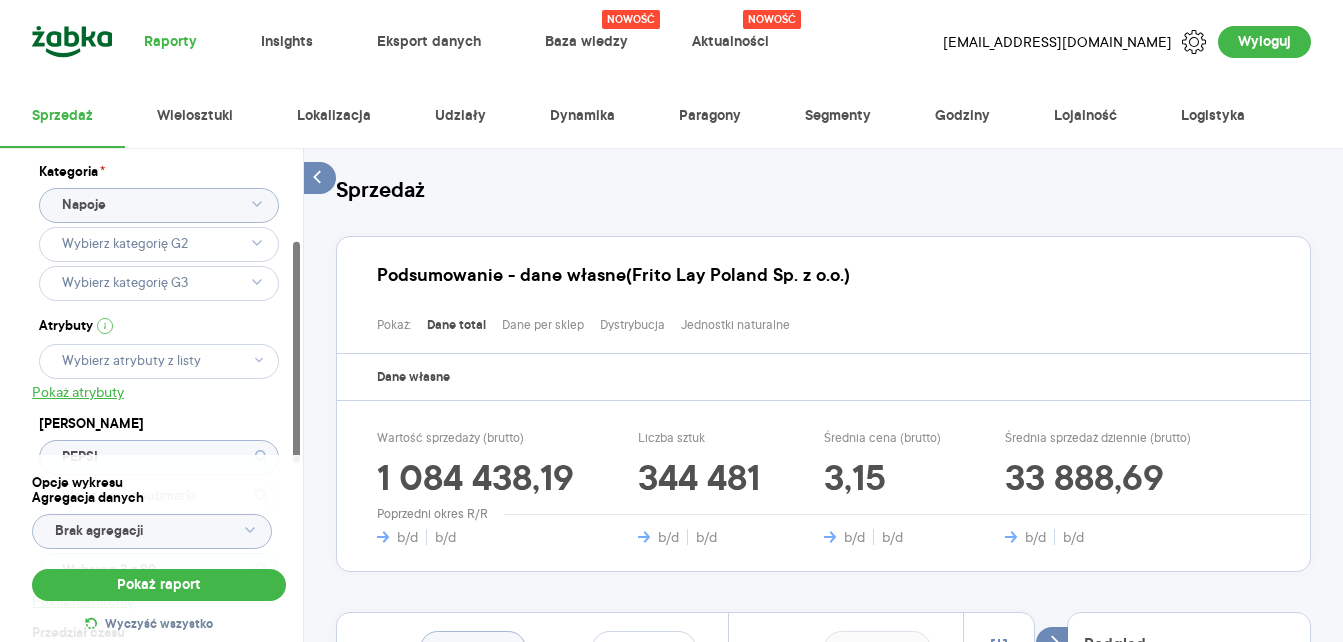 drag, startPoint x: 295, startPoint y: 158, endPoint x: 255, endPoint y: 76, distance: 91.235954 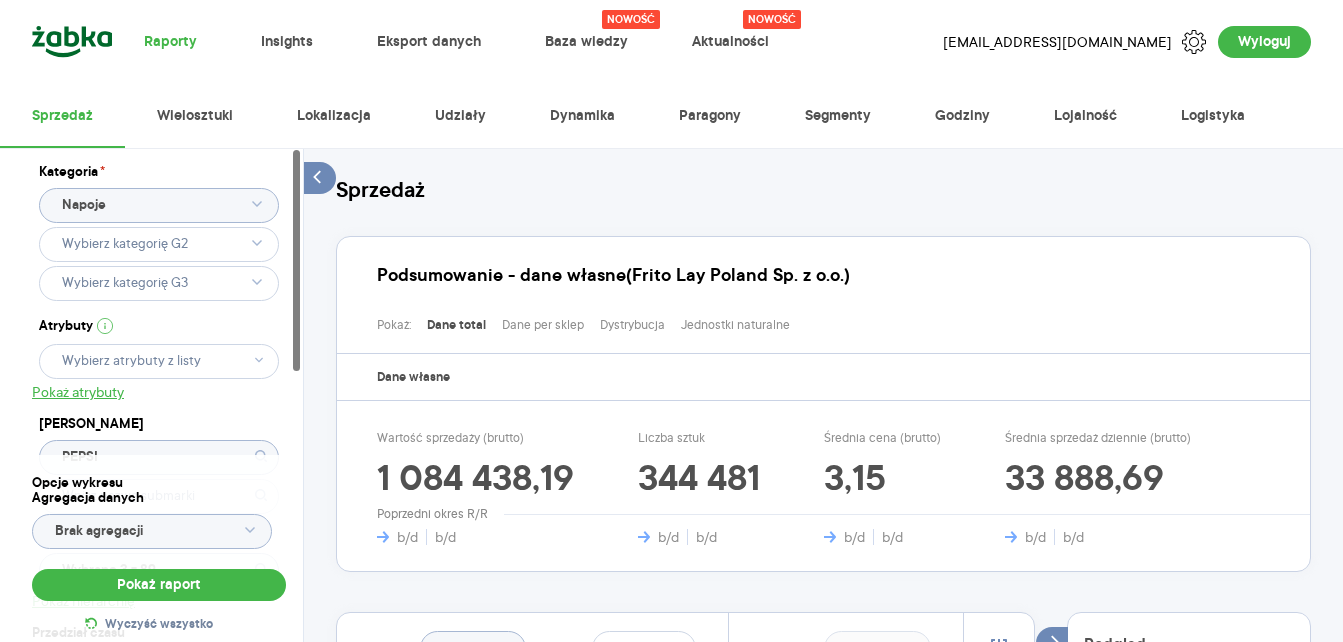 click on "Napoje" 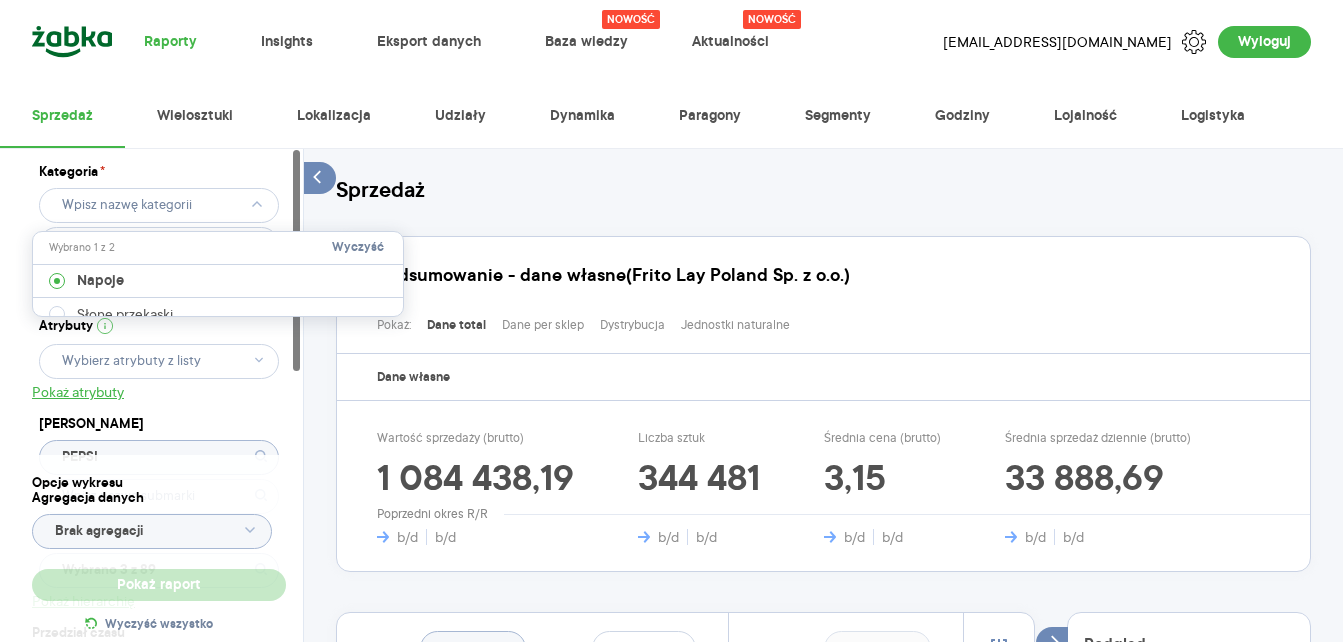 click on "Słone przekąski" at bounding box center [125, 314] 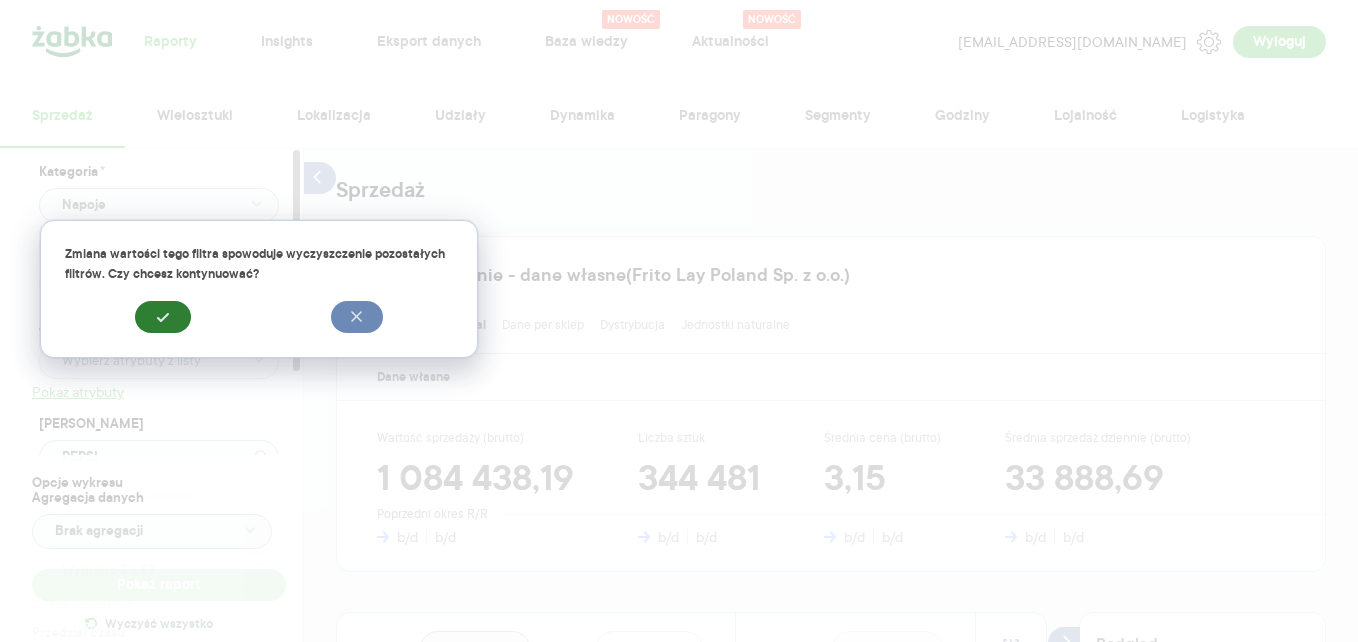 click 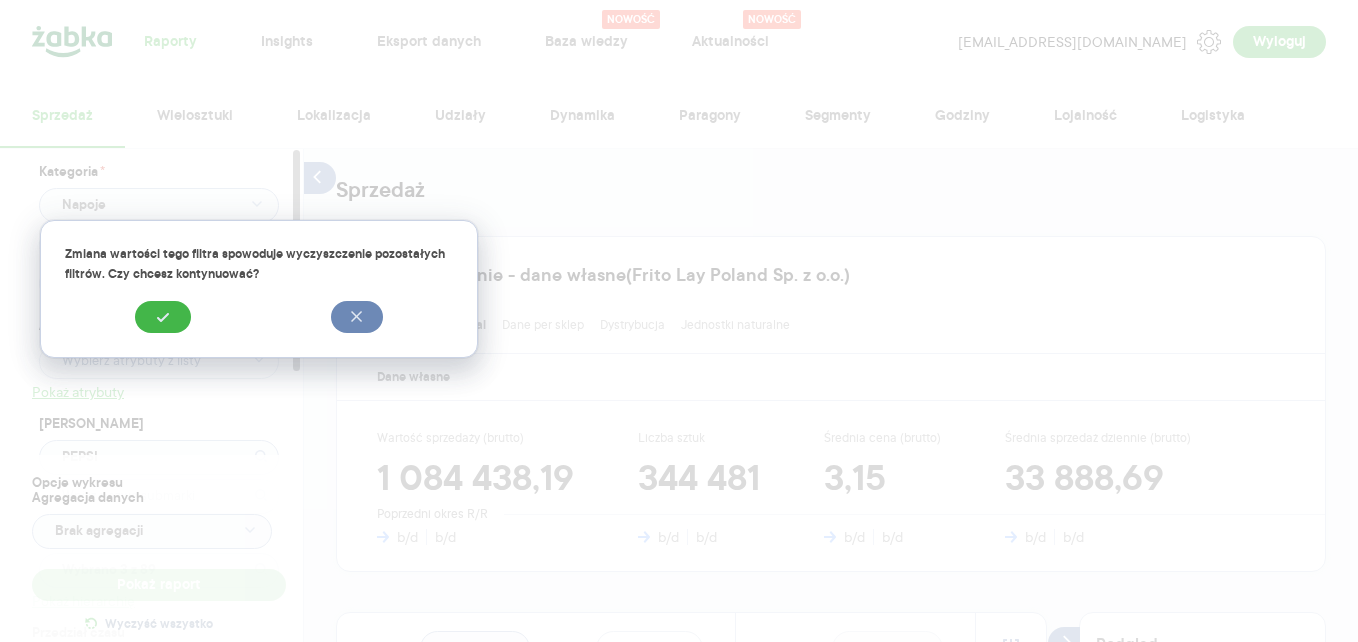 type on "Słone przekąski" 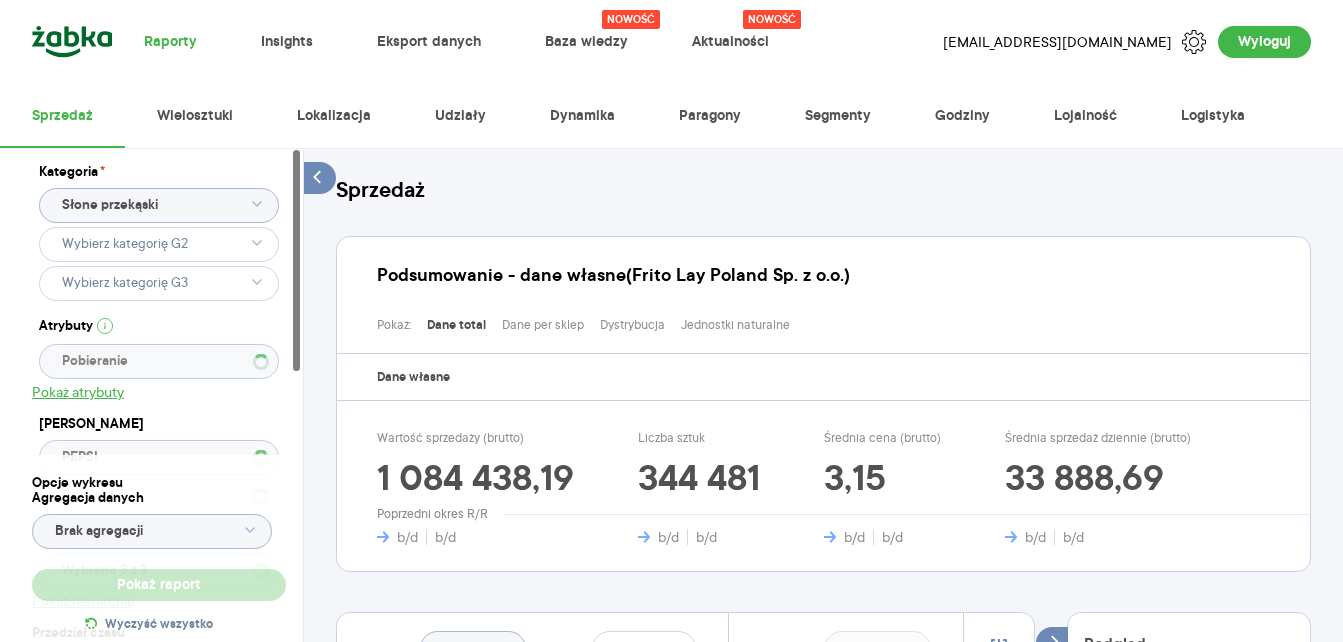 type 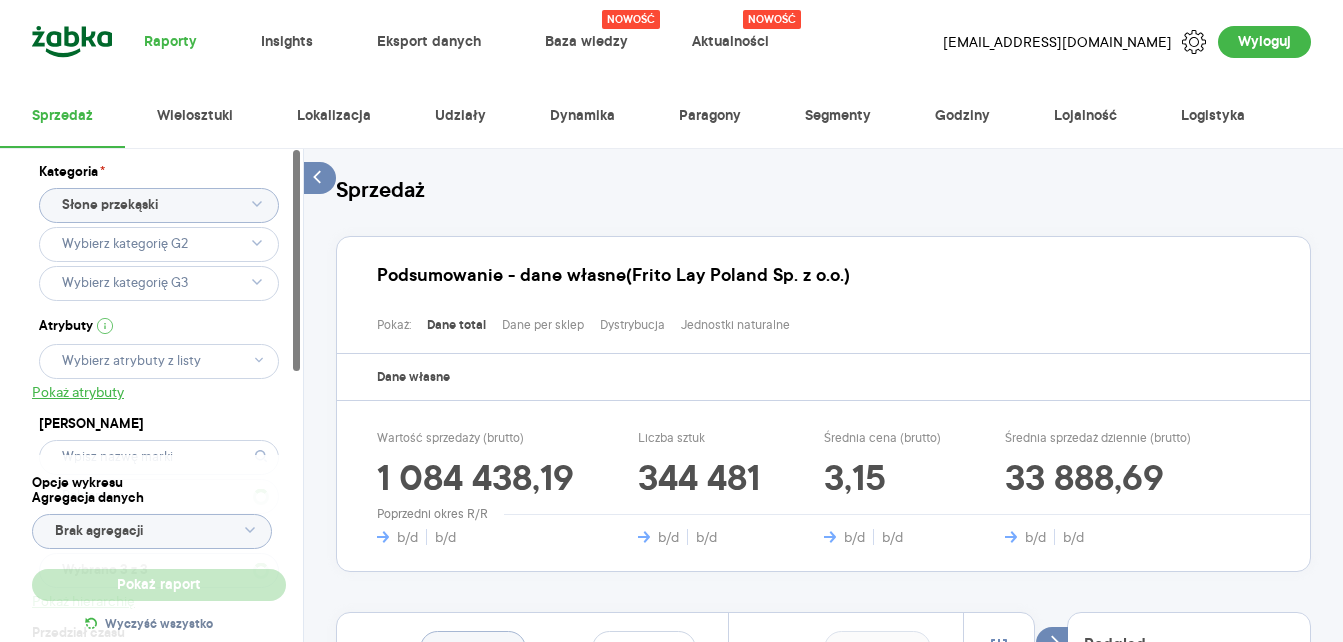 type 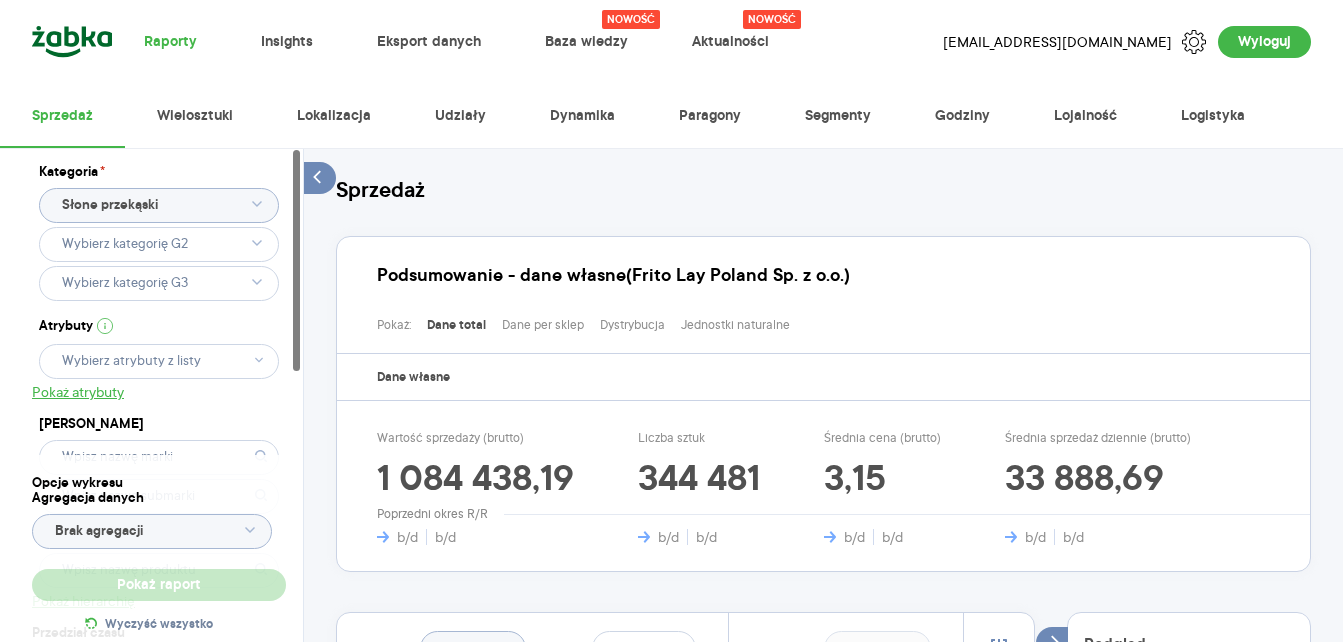 type 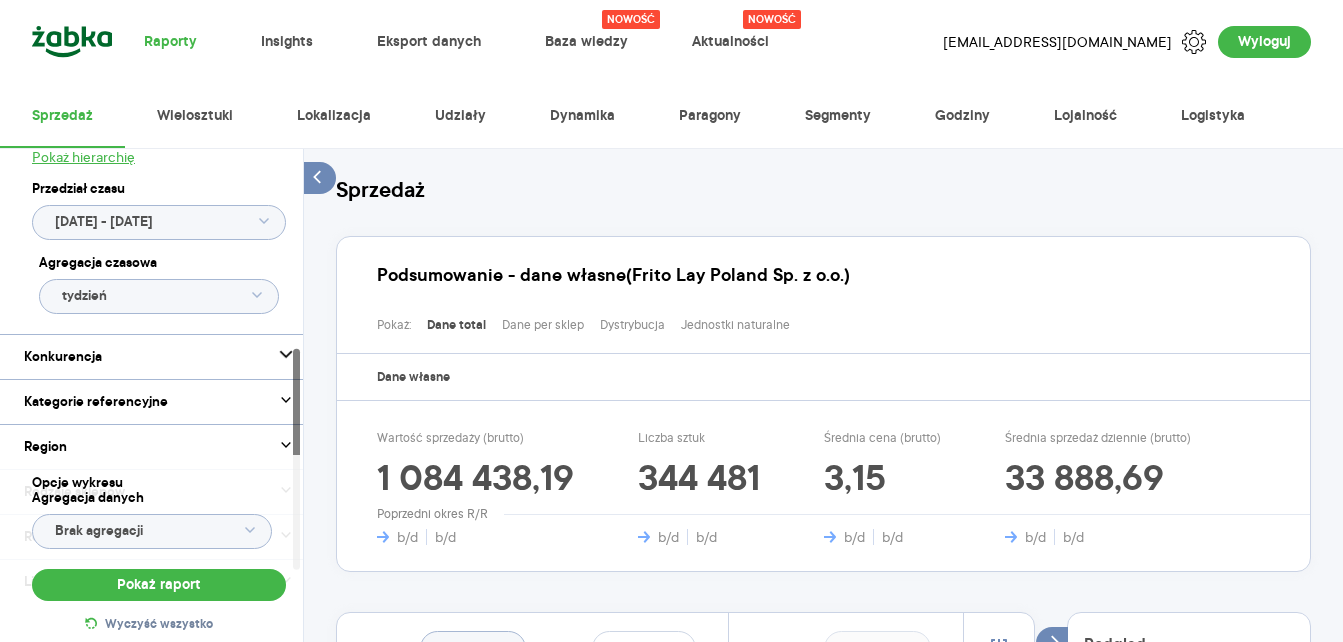 scroll, scrollTop: 446, scrollLeft: 0, axis: vertical 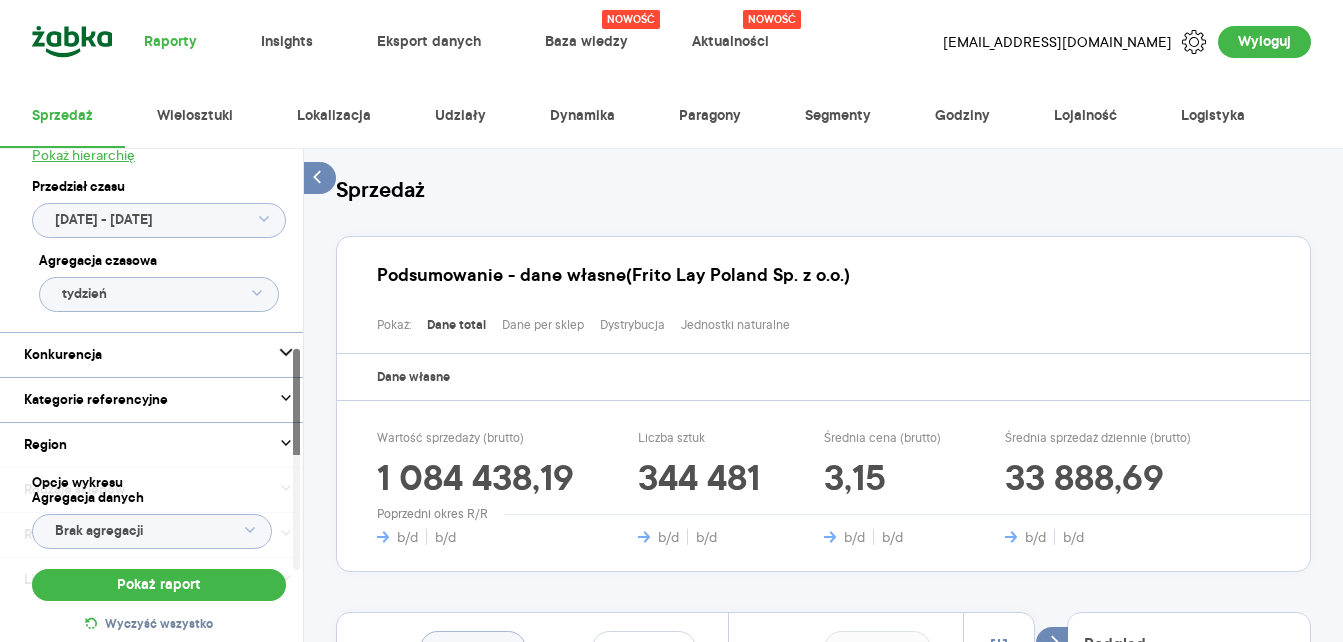 drag, startPoint x: 294, startPoint y: 155, endPoint x: 256, endPoint y: 354, distance: 202.59566 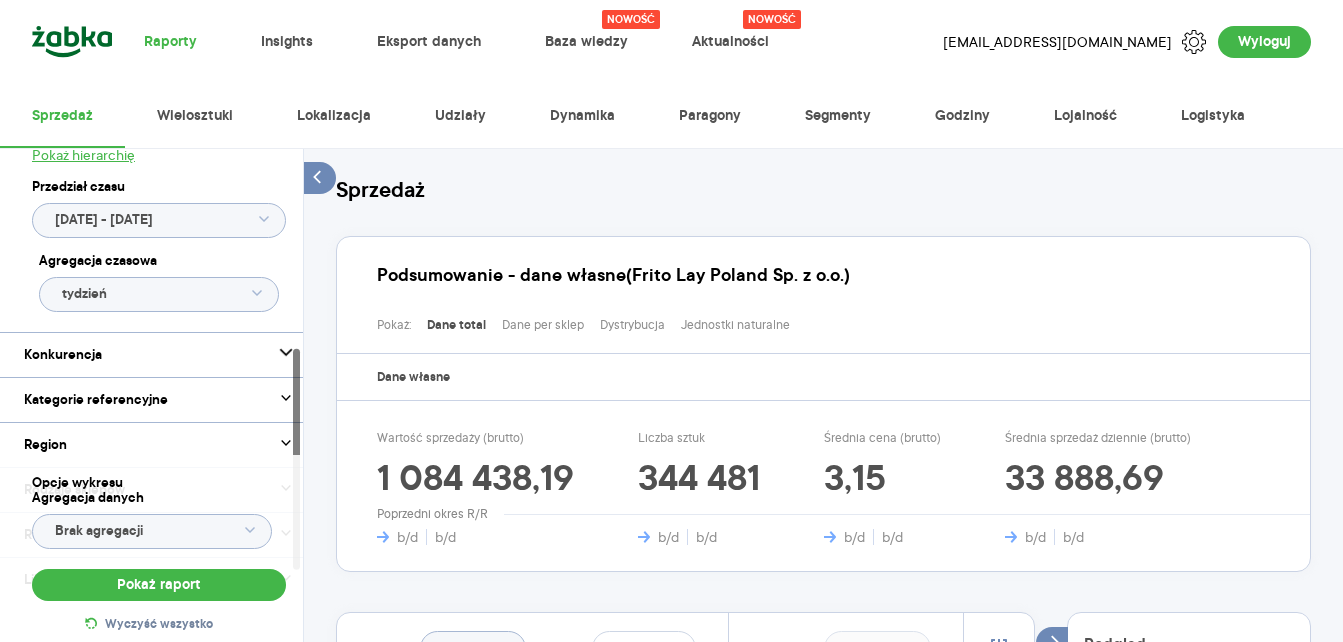 click on "Kategoria * Słone przekąski Atrybuty Pokaż atrybuty Marka Produkt Pokaż hierarchię Przedział czasu 2025.06.01 - 2025.07.02 Agregacja czasowa tydzień Konkurencja Dostawca Marka Produkt Kategorie referencyjne Region Rodzaje sklepów Rodzaje transakcji Wszystkie Like For Like Uwzględnij LFL Opcje wykresu Agregacja danych Brak agregacji Pokaż raport Wyczyść wszystko" at bounding box center [151, 395] 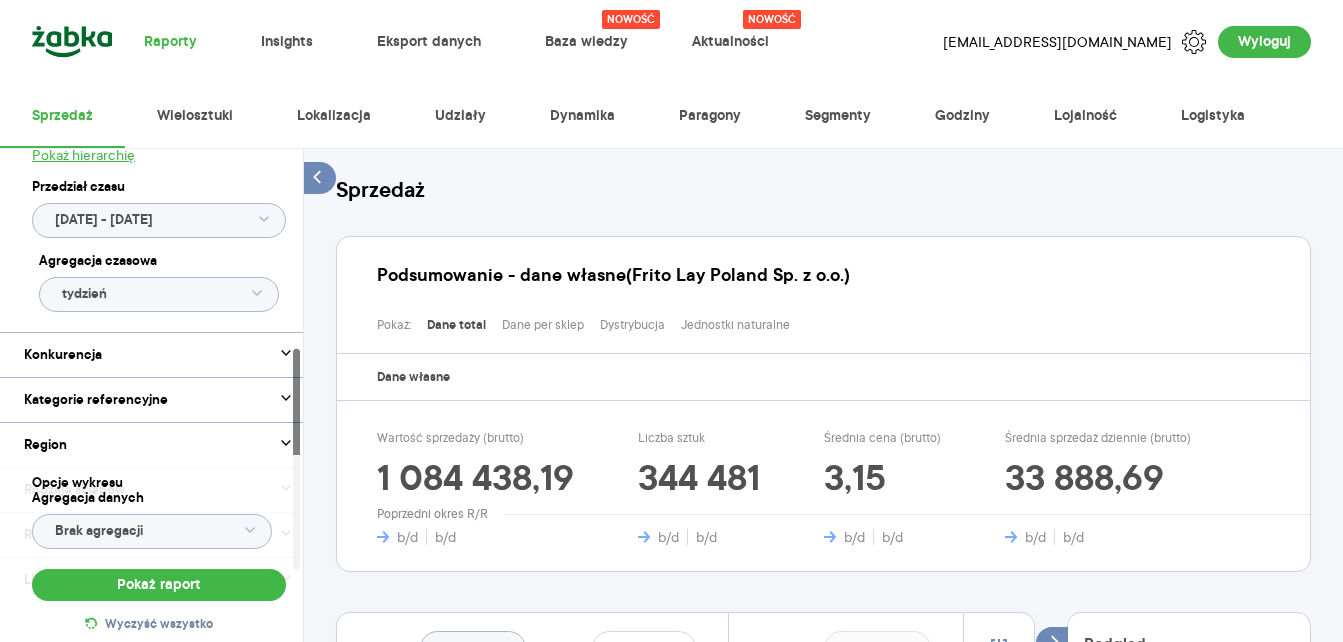 click 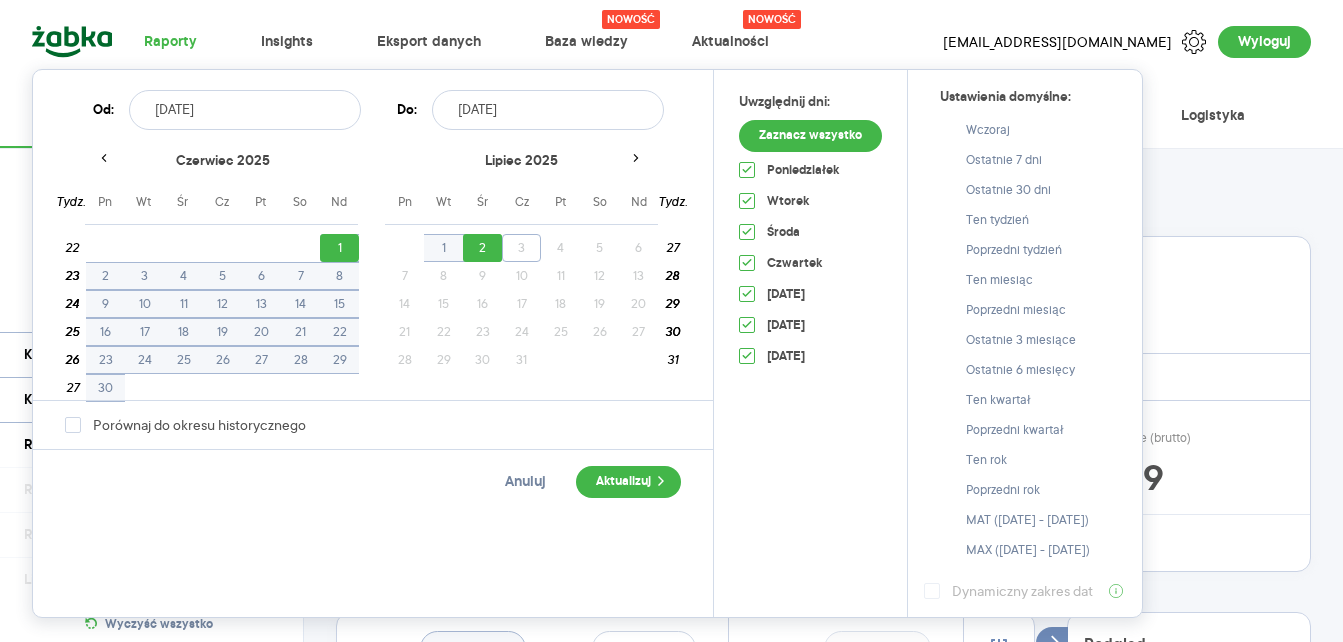 drag, startPoint x: 1012, startPoint y: 286, endPoint x: 668, endPoint y: 394, distance: 360.5551 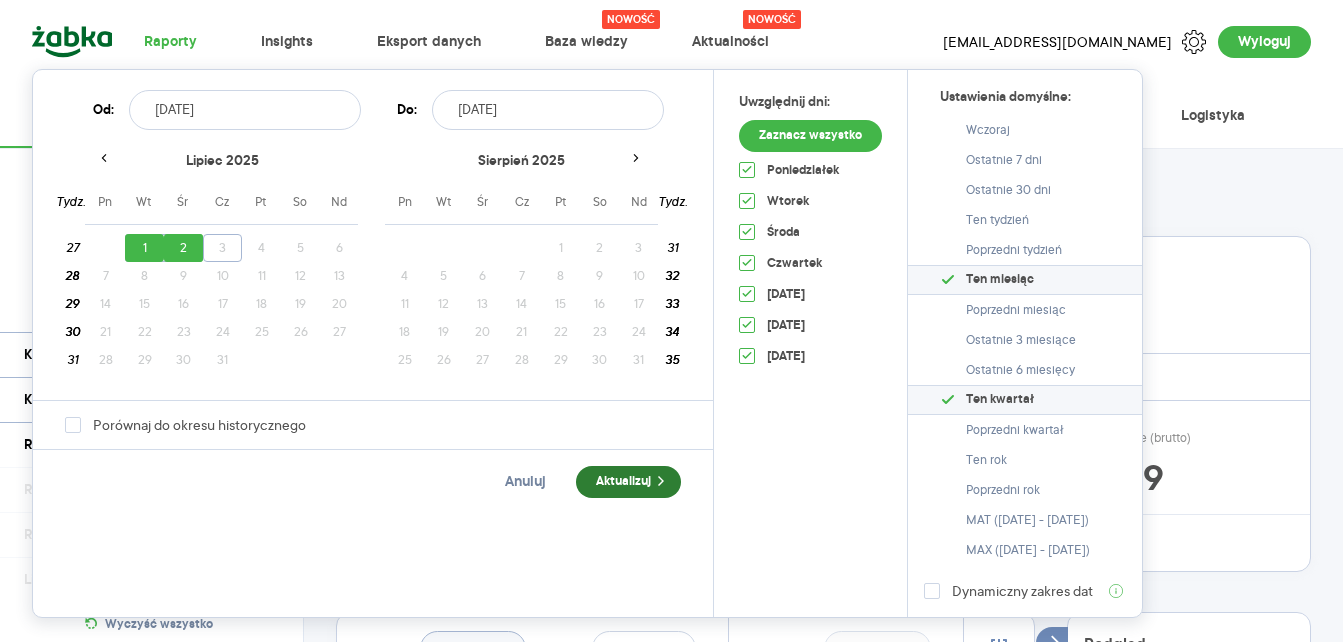 click on "Aktualizuj" at bounding box center [628, 482] 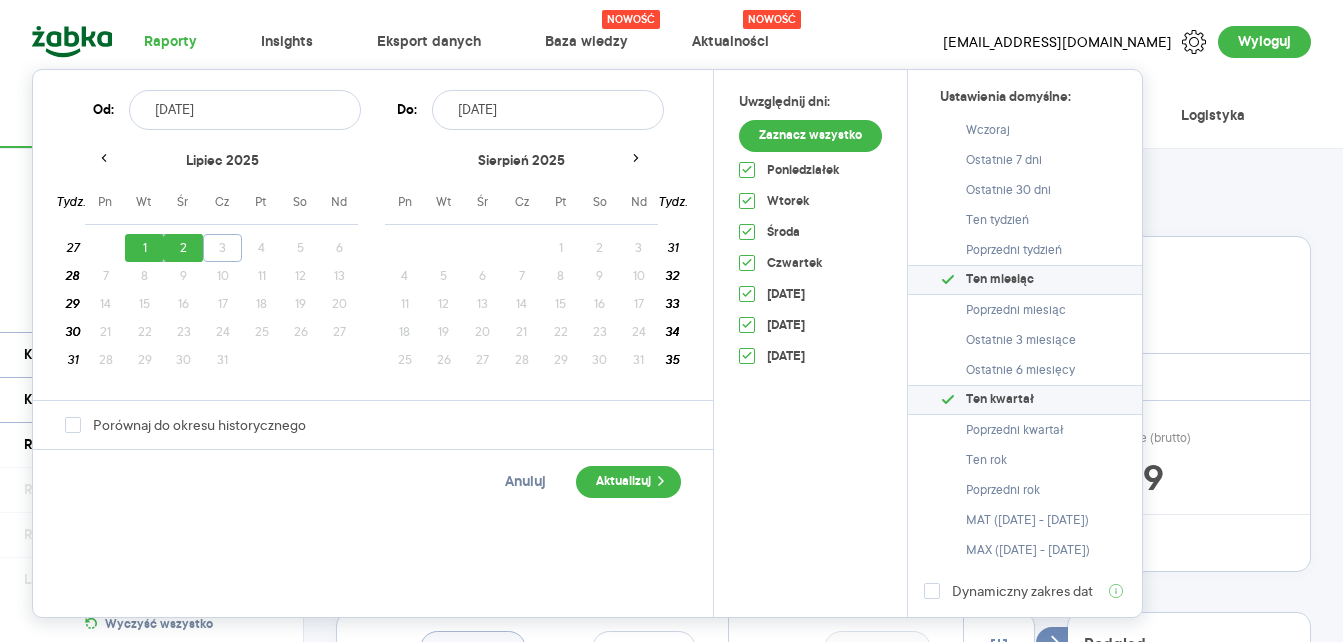 type on "[DATE] - [DATE]" 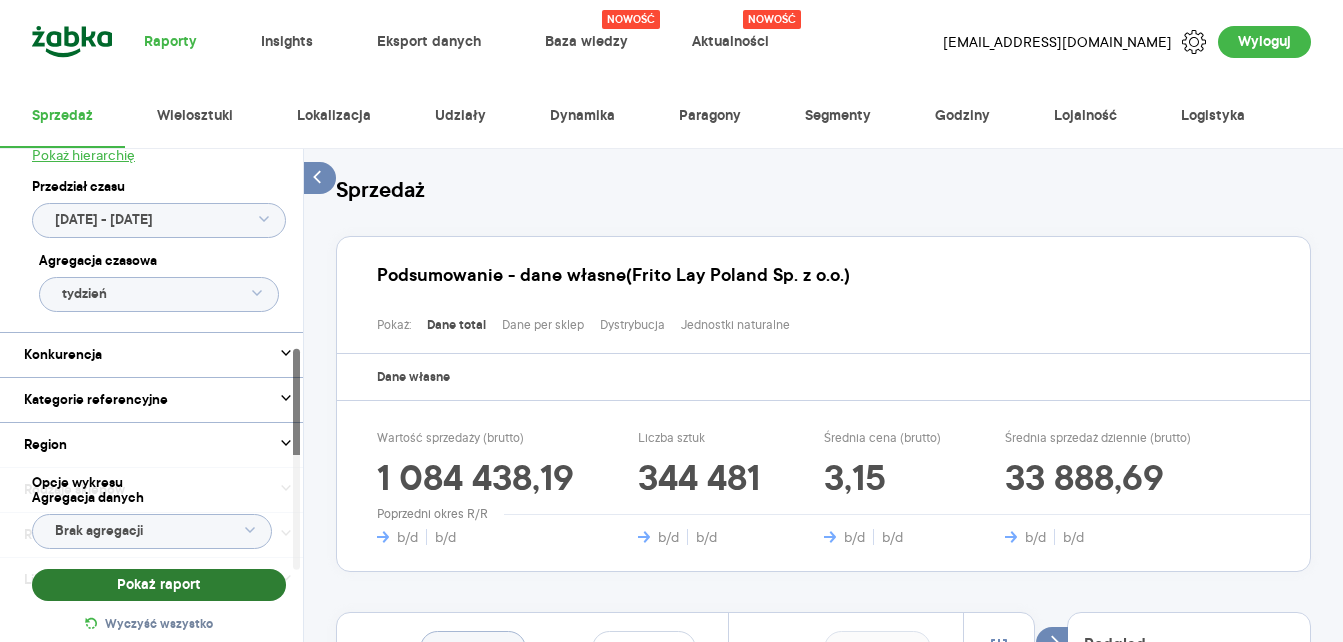 click on "Pokaż raport" at bounding box center (159, 585) 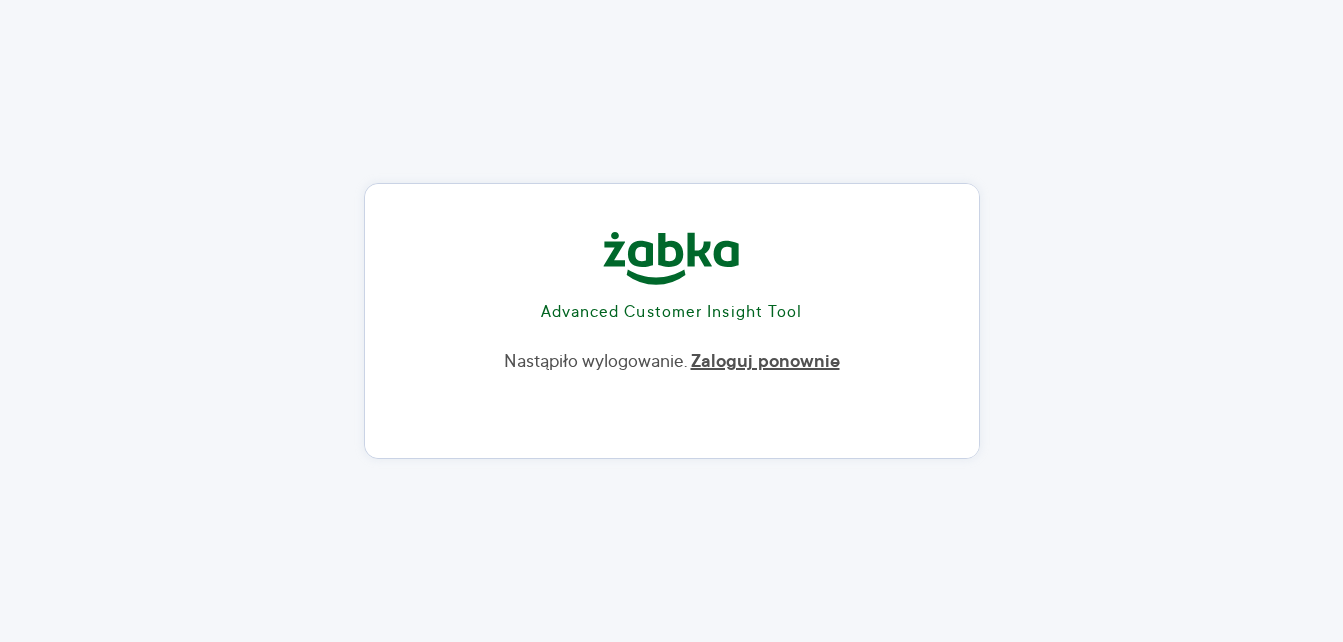click on "Zaloguj ponownie" at bounding box center (765, 362) 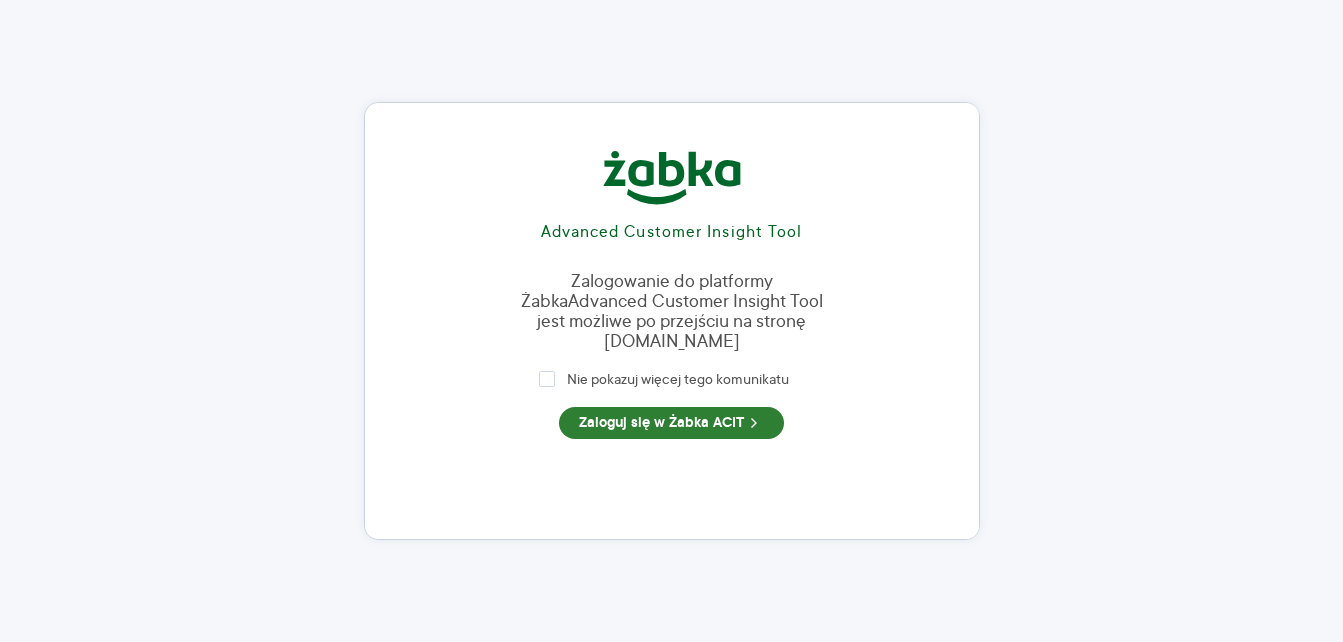 click on "Zaloguj się w Żabka ACIT" at bounding box center (671, 423) 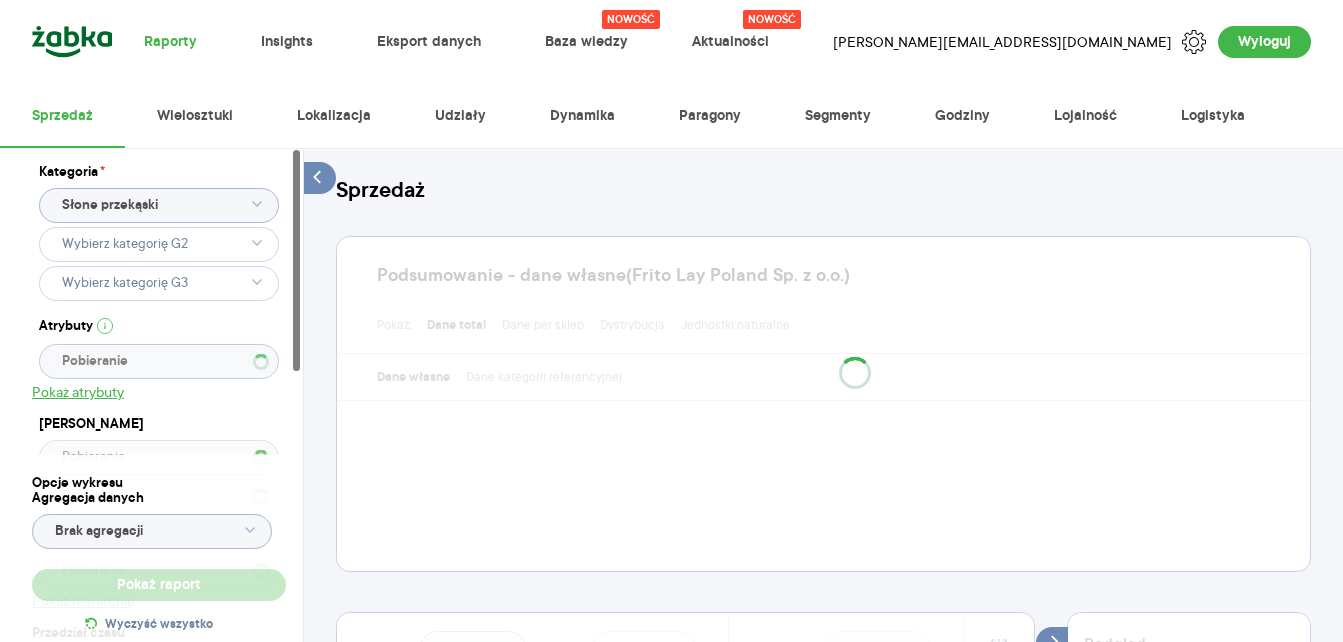type 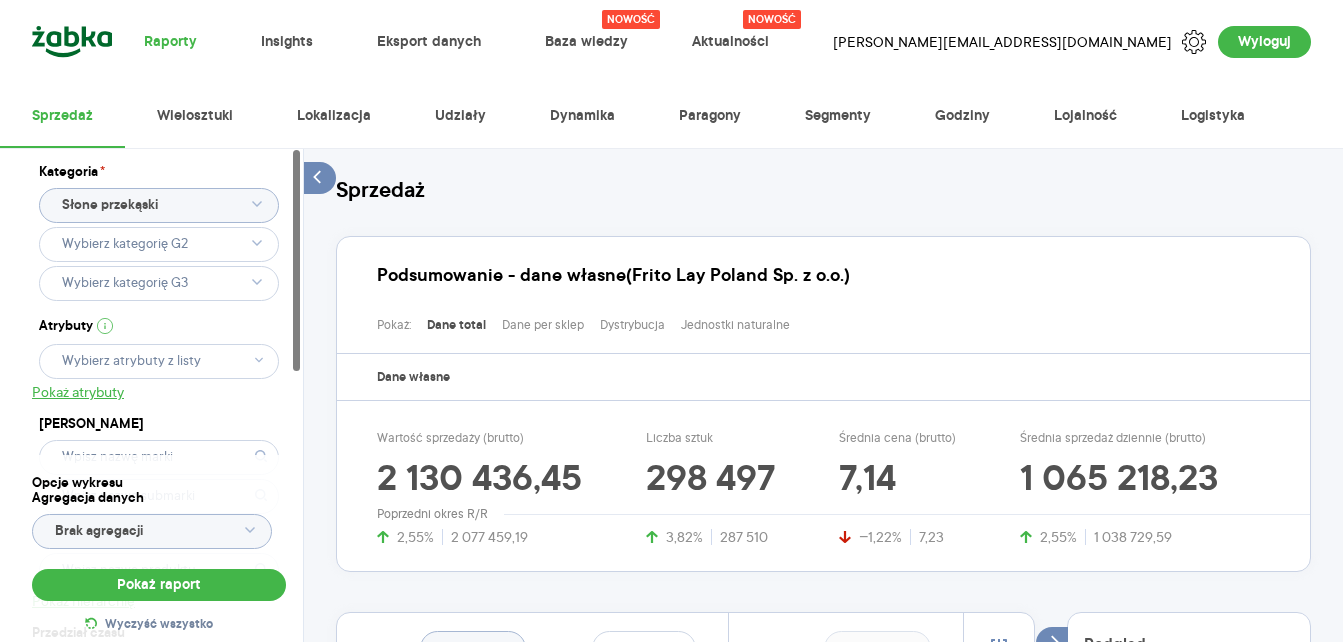 scroll, scrollTop: 0, scrollLeft: 0, axis: both 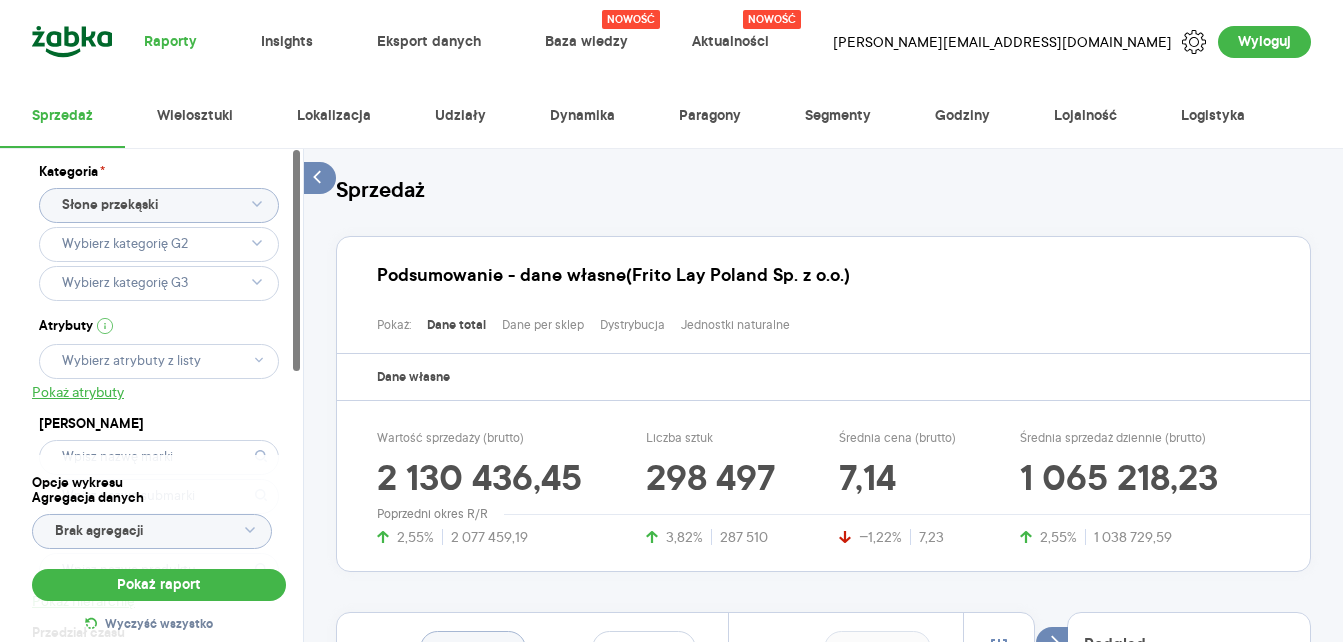 drag, startPoint x: 163, startPoint y: 575, endPoint x: 307, endPoint y: 435, distance: 200.83824 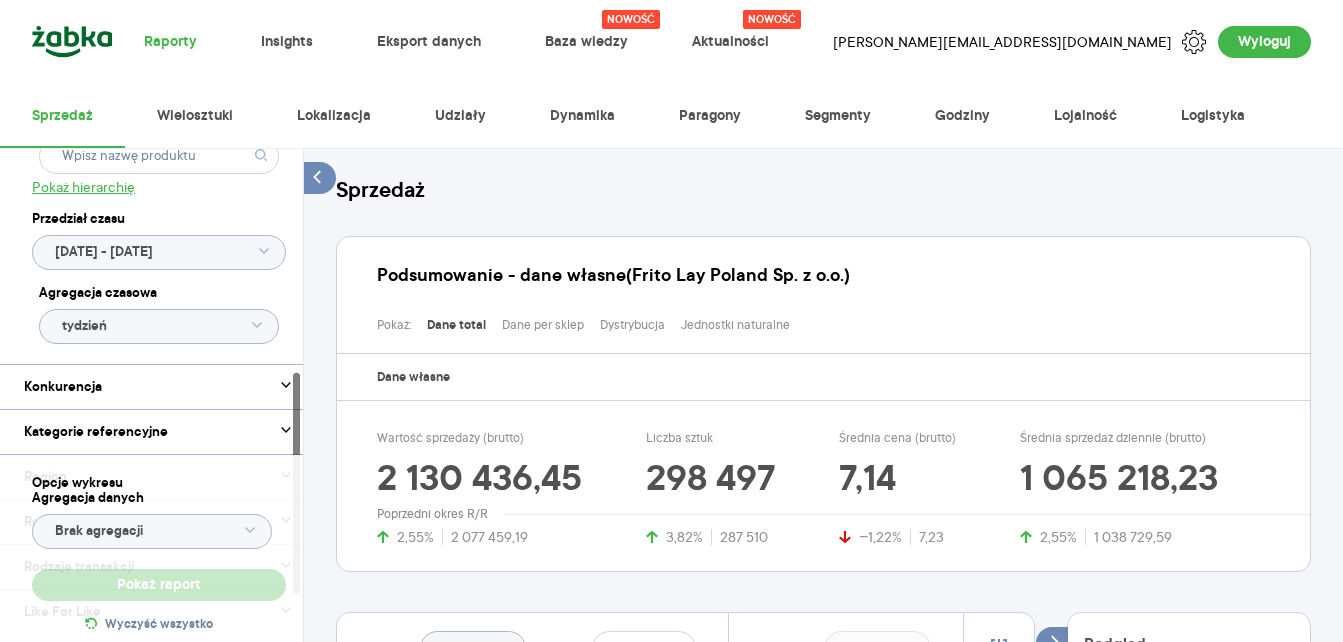 scroll, scrollTop: 500, scrollLeft: 0, axis: vertical 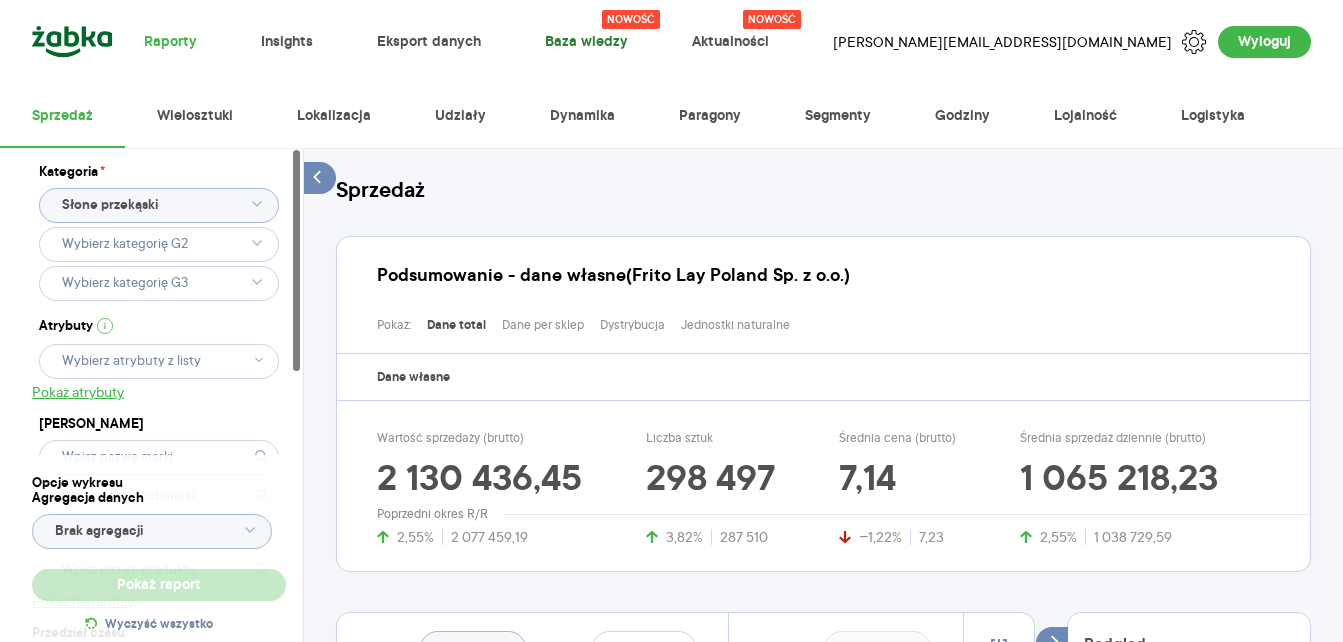 type 